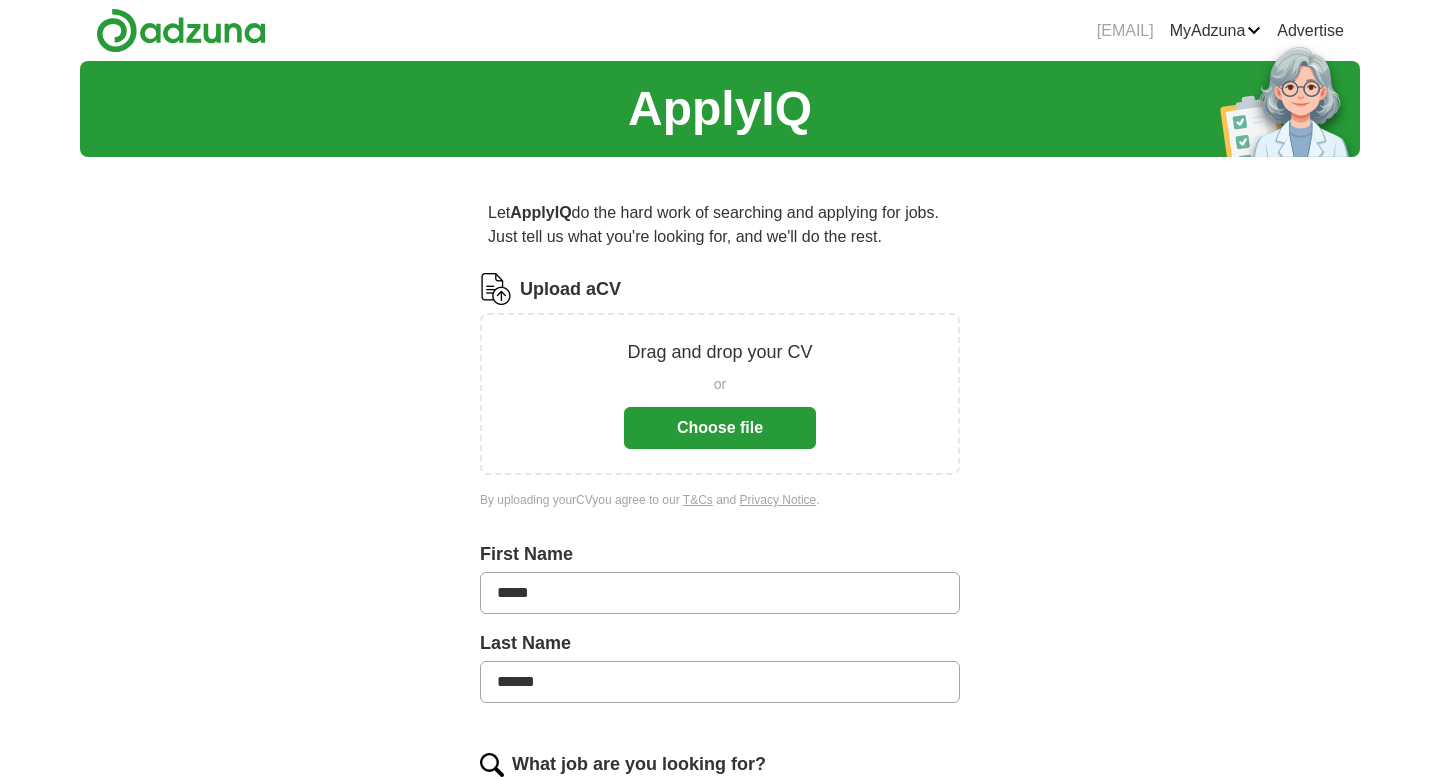 scroll, scrollTop: 0, scrollLeft: 0, axis: both 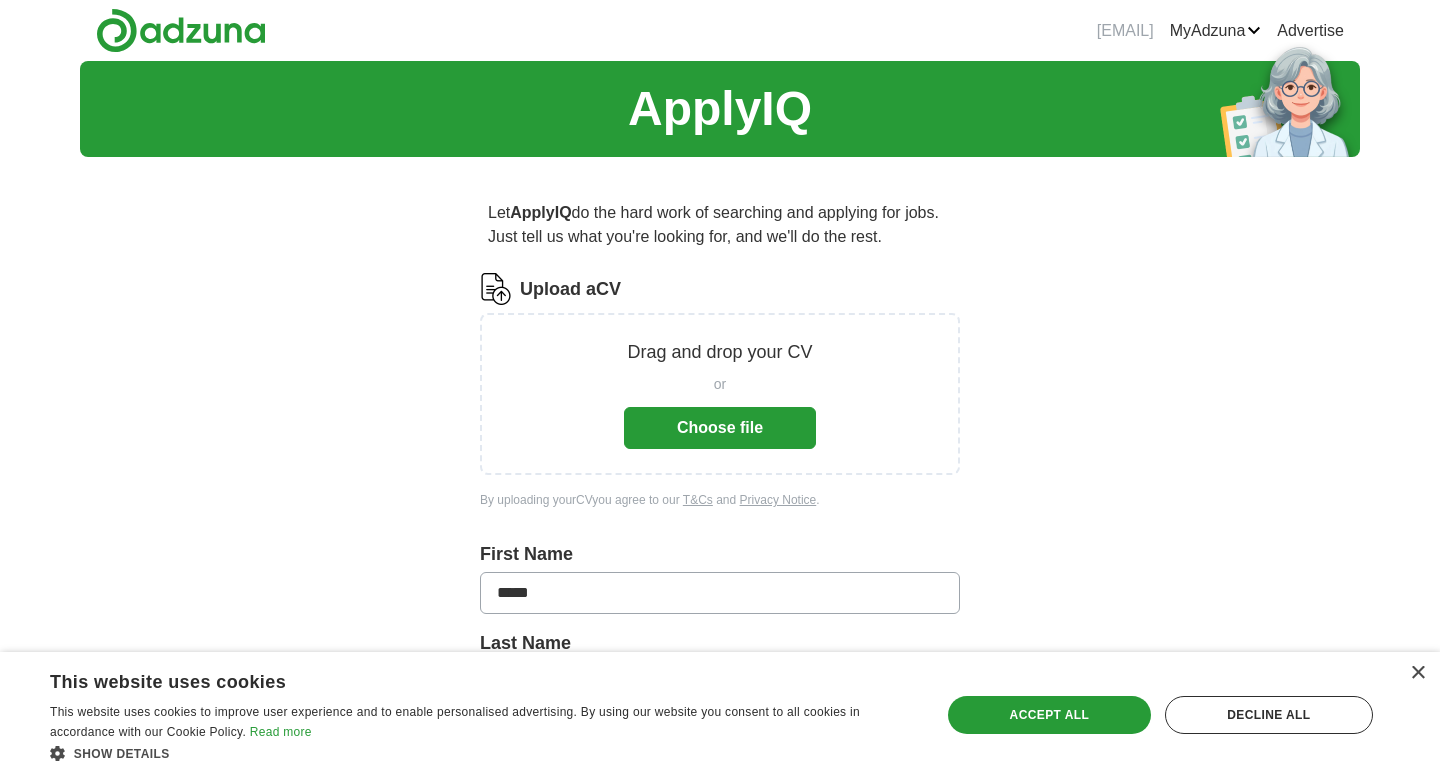 click on "Choose file" at bounding box center (720, 428) 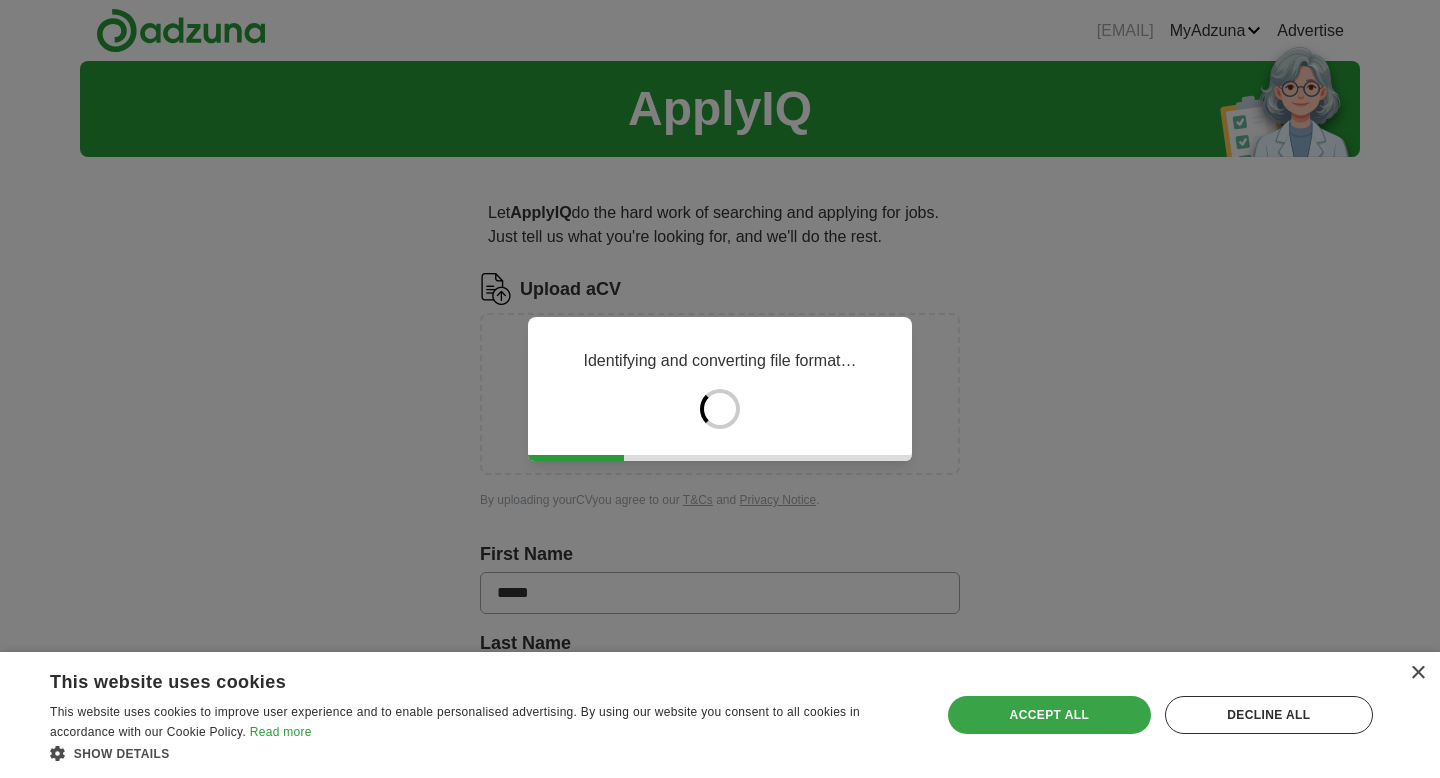 click on "Accept all" at bounding box center [1049, 715] 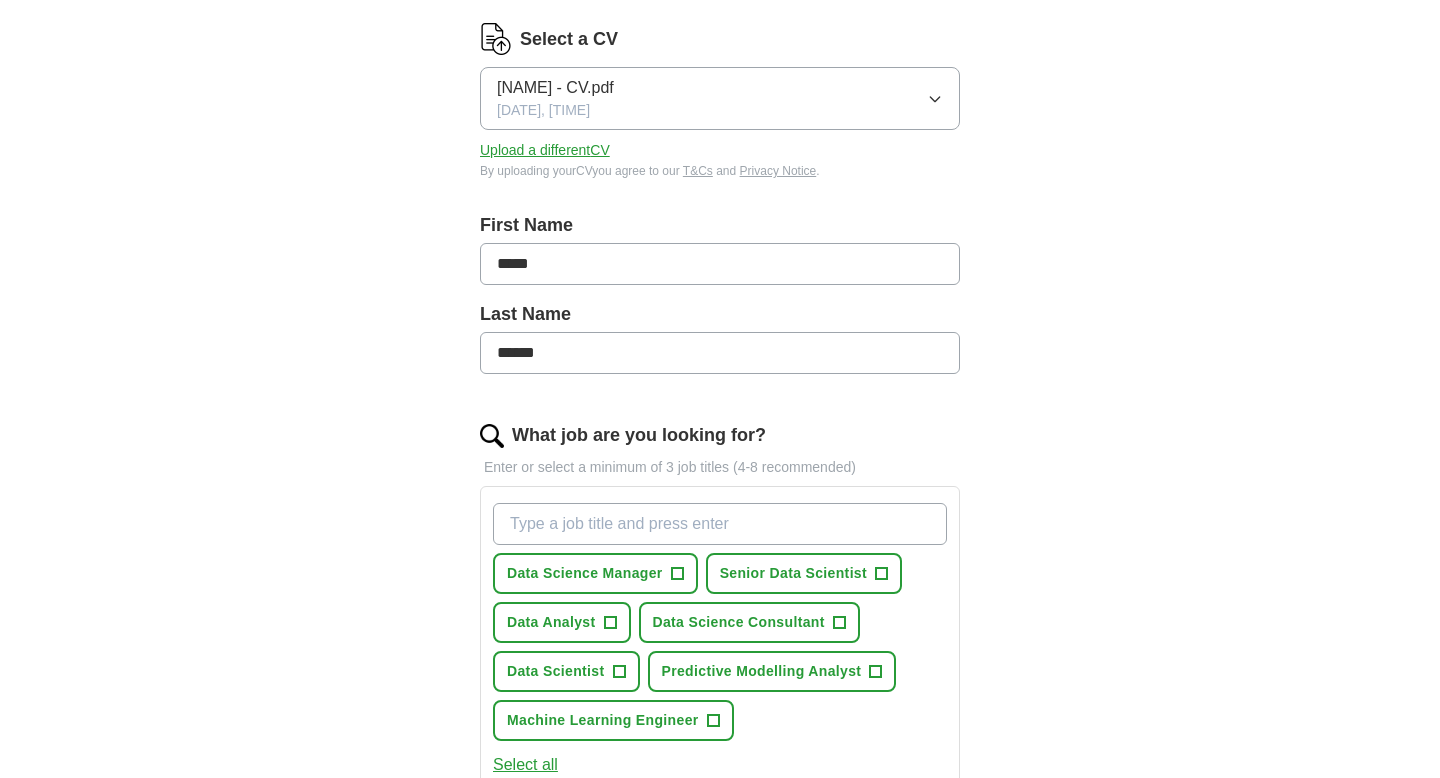 scroll, scrollTop: 270, scrollLeft: 0, axis: vertical 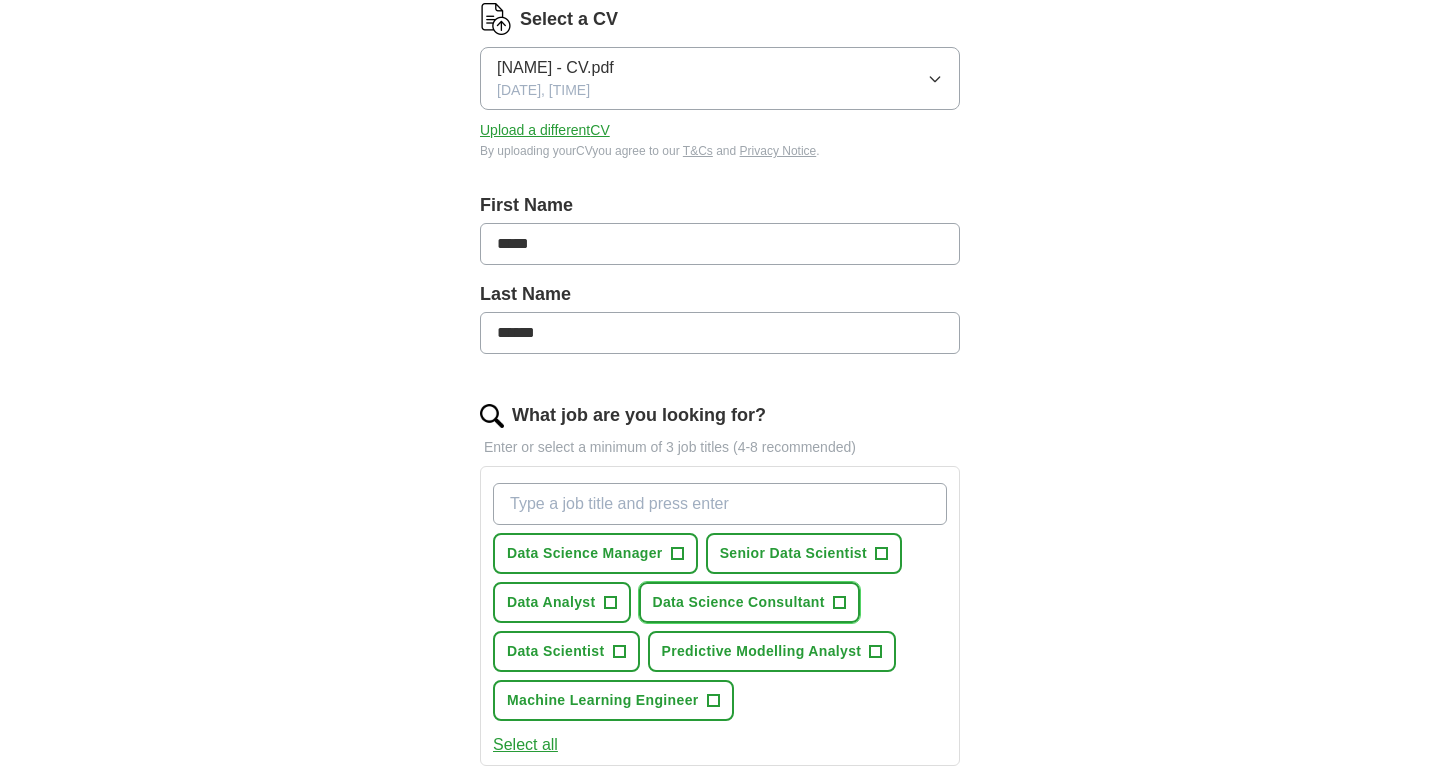 click on "+" at bounding box center [839, 603] 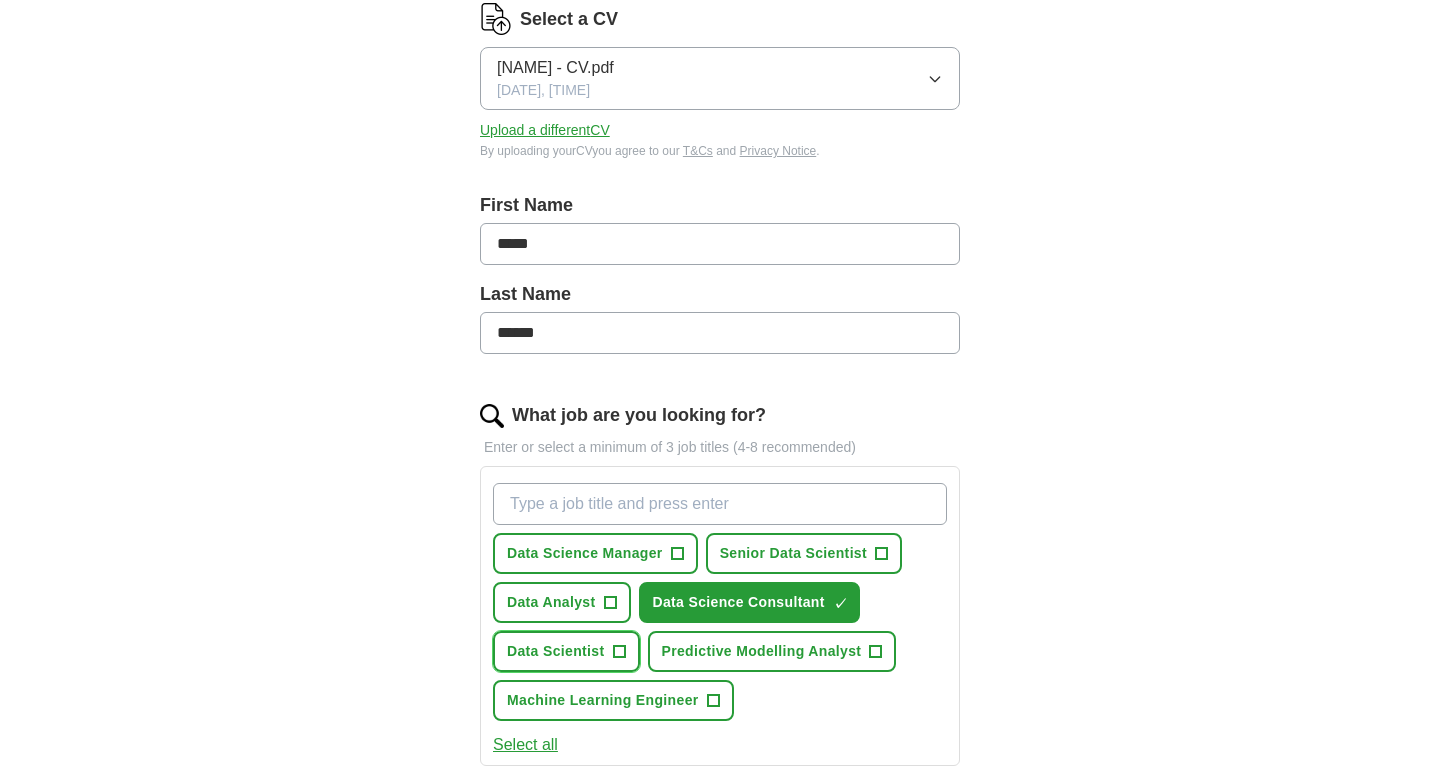 click on "+" at bounding box center [619, 652] 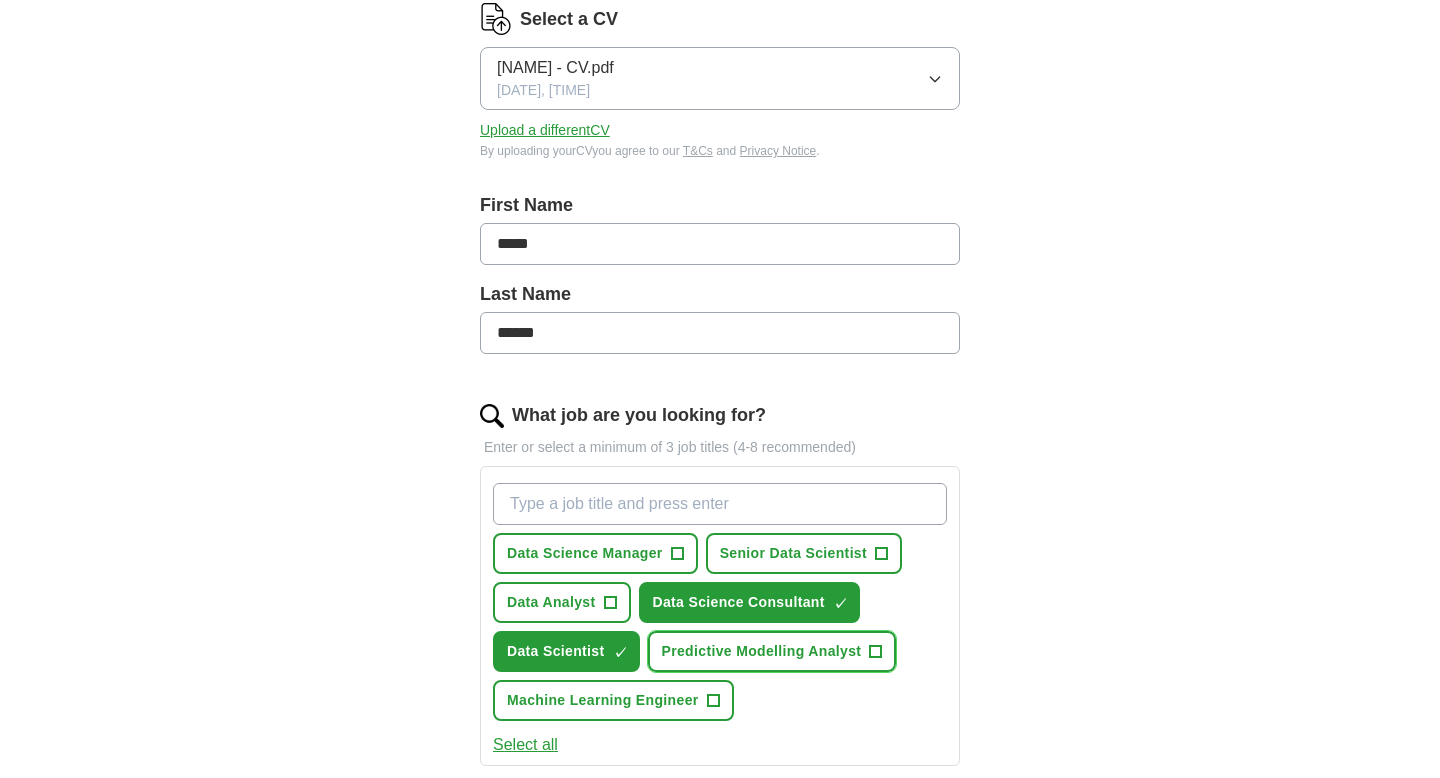 click on "Predictive Modelling Analyst" at bounding box center [762, 651] 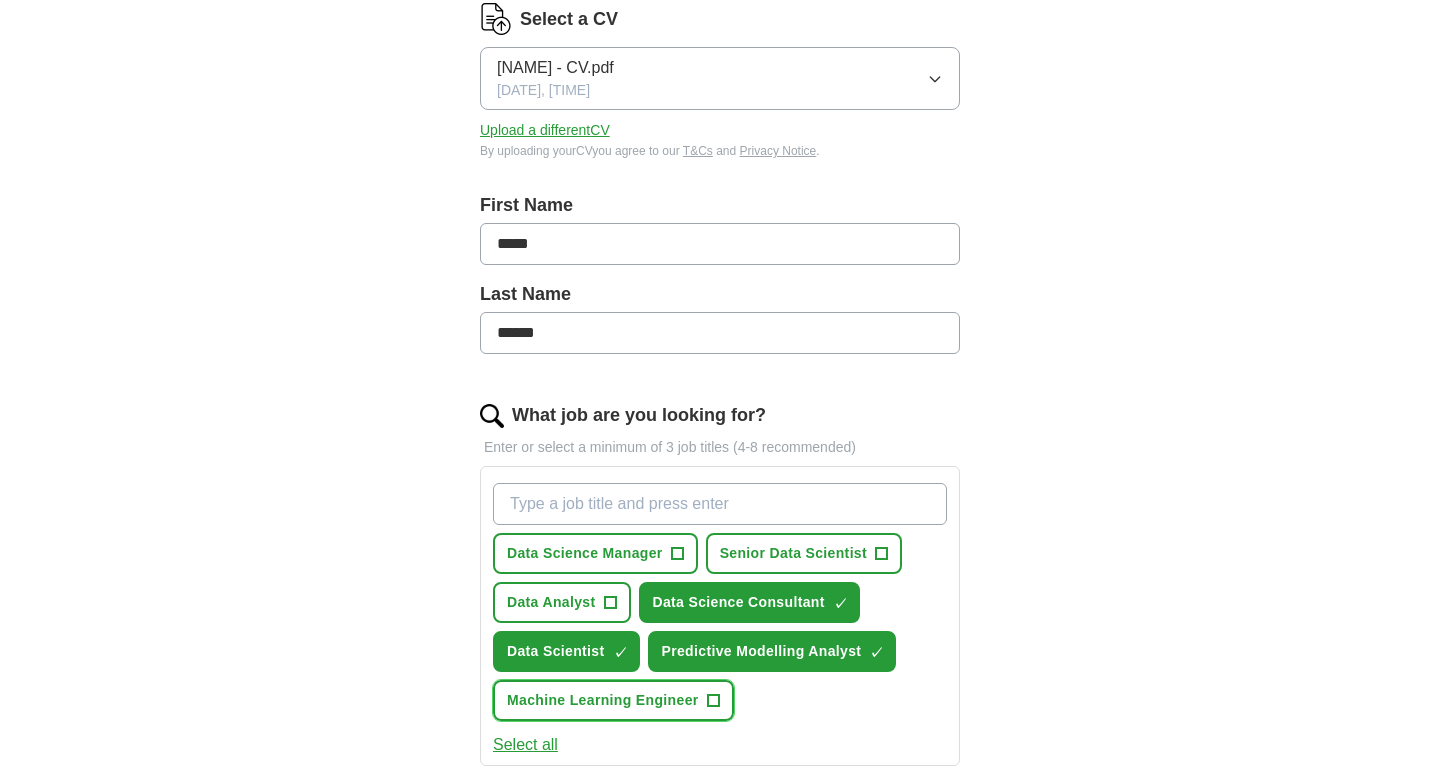 click on "Machine Learning Engineer" at bounding box center (603, 700) 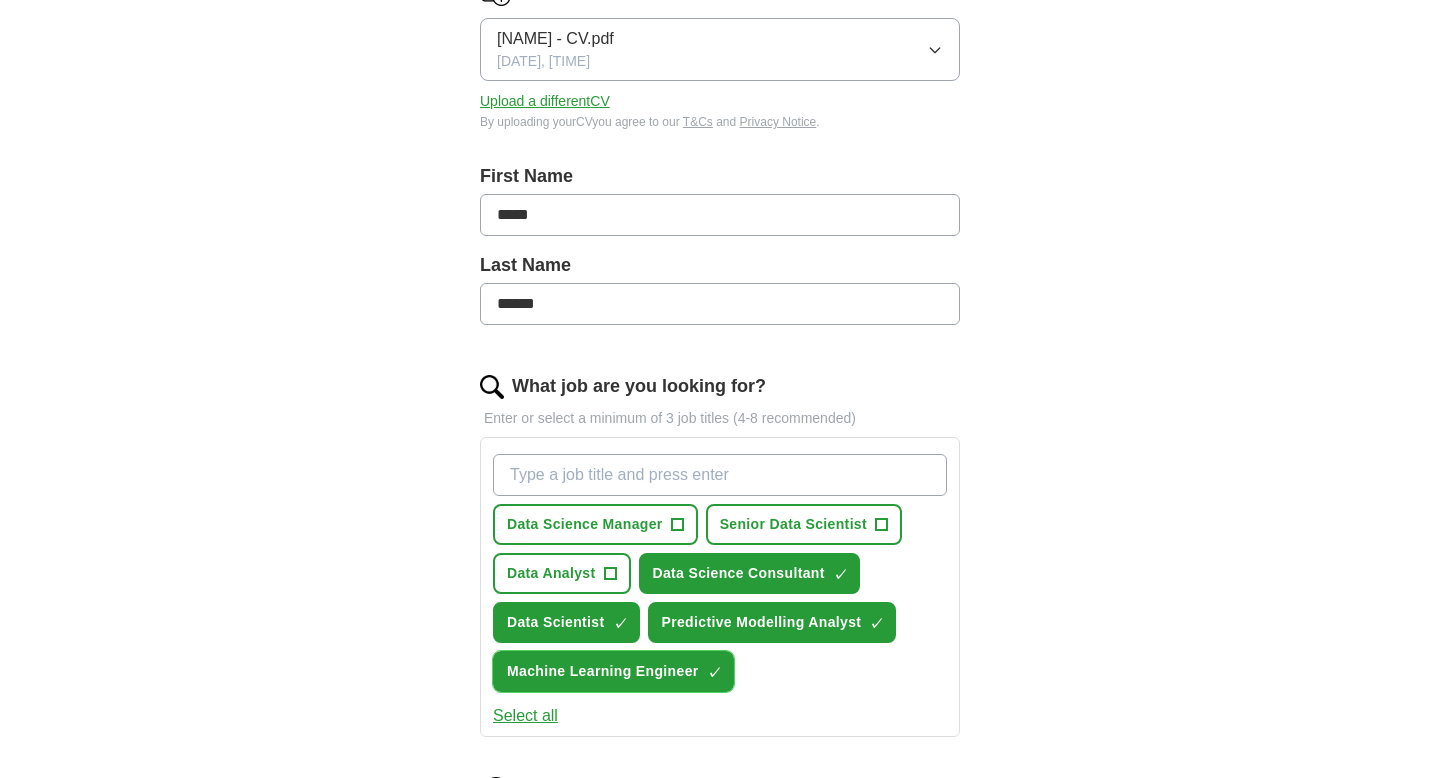 scroll, scrollTop: 300, scrollLeft: 0, axis: vertical 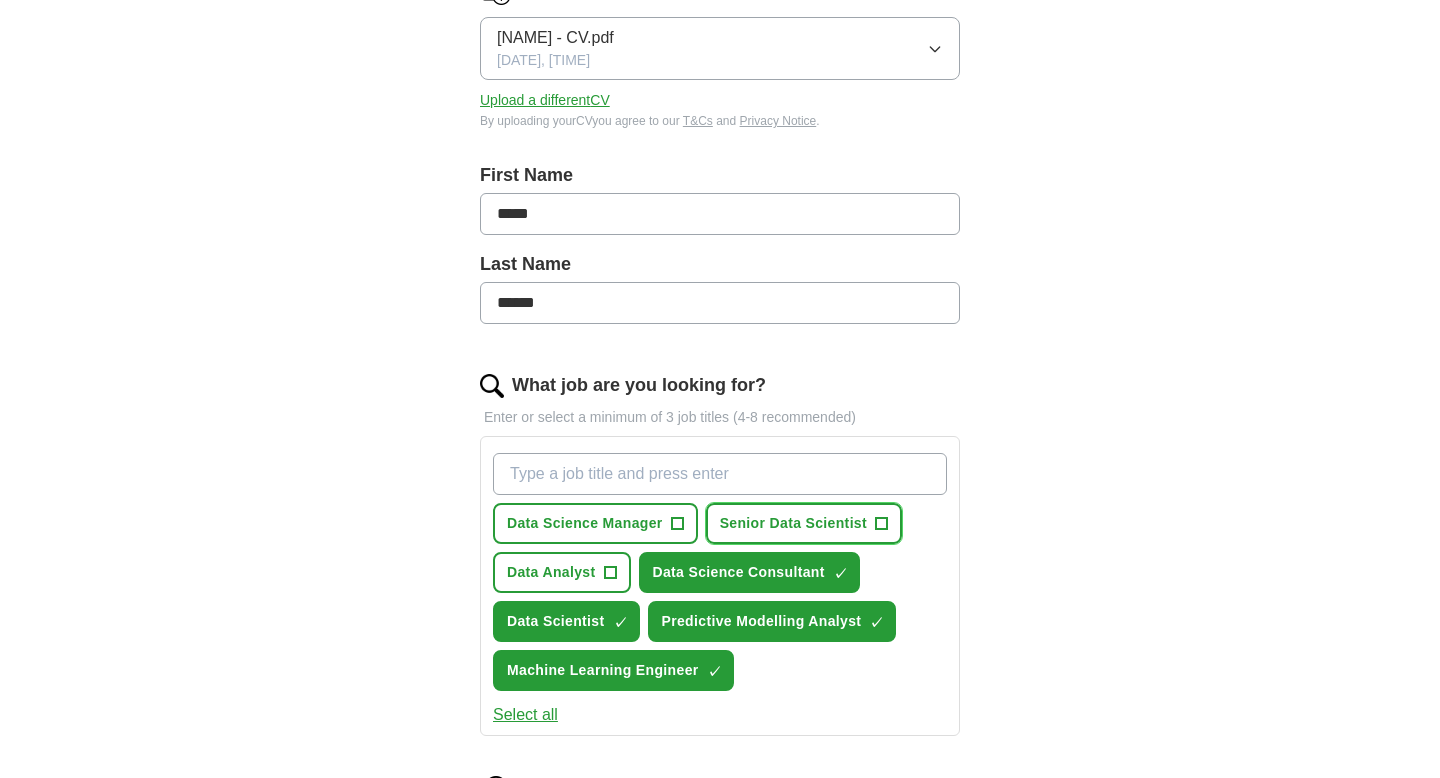 click on "Senior Data Scientist" at bounding box center (793, 523) 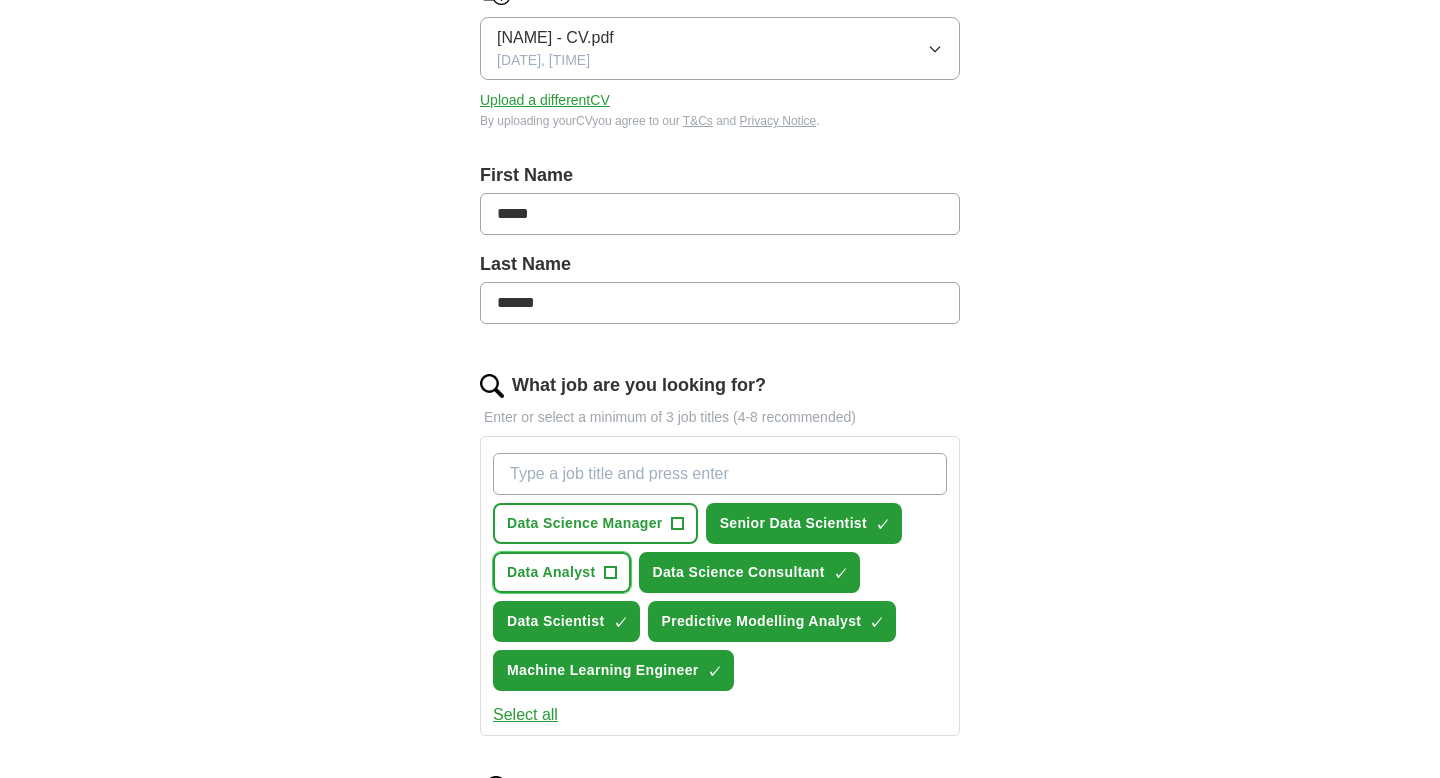 click on "Data Analyst" at bounding box center (551, 572) 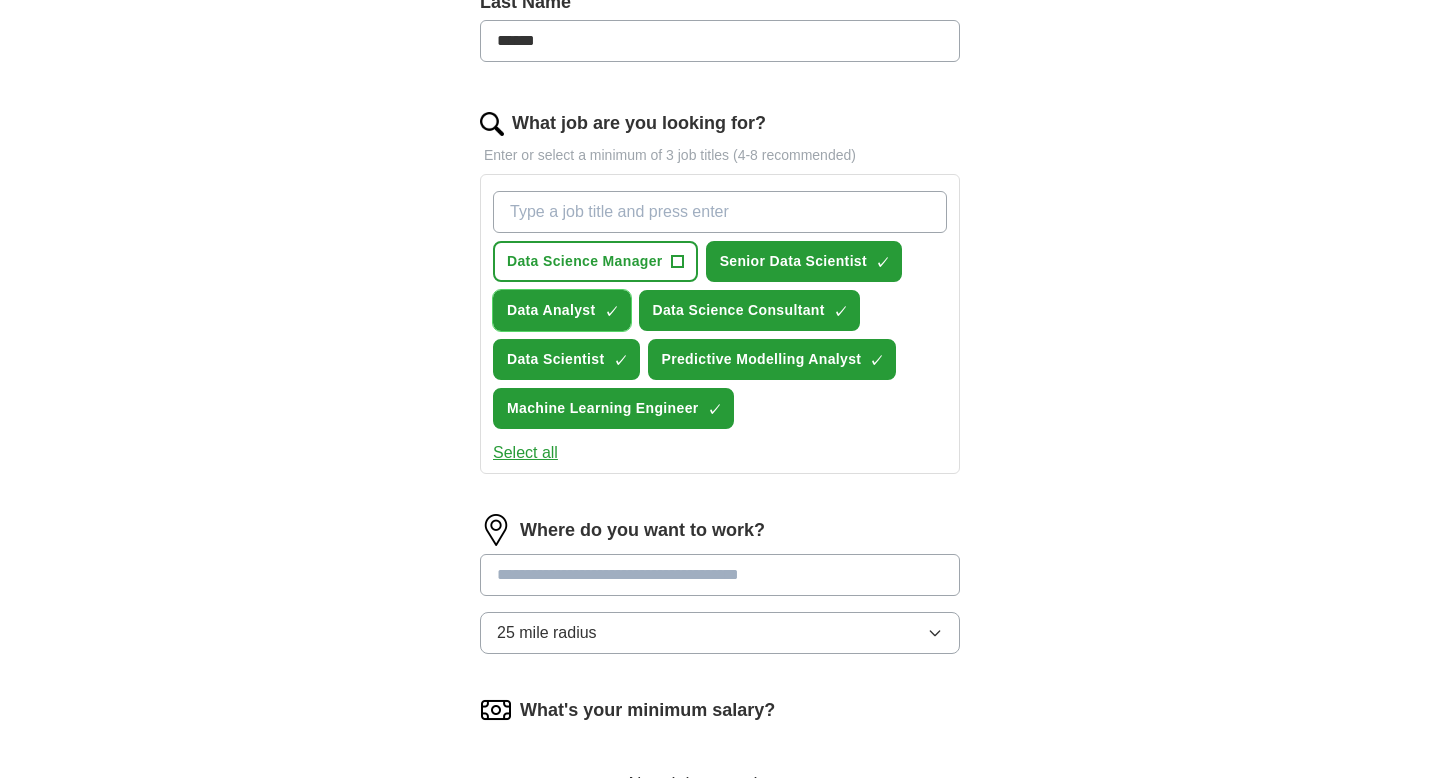 scroll, scrollTop: 569, scrollLeft: 0, axis: vertical 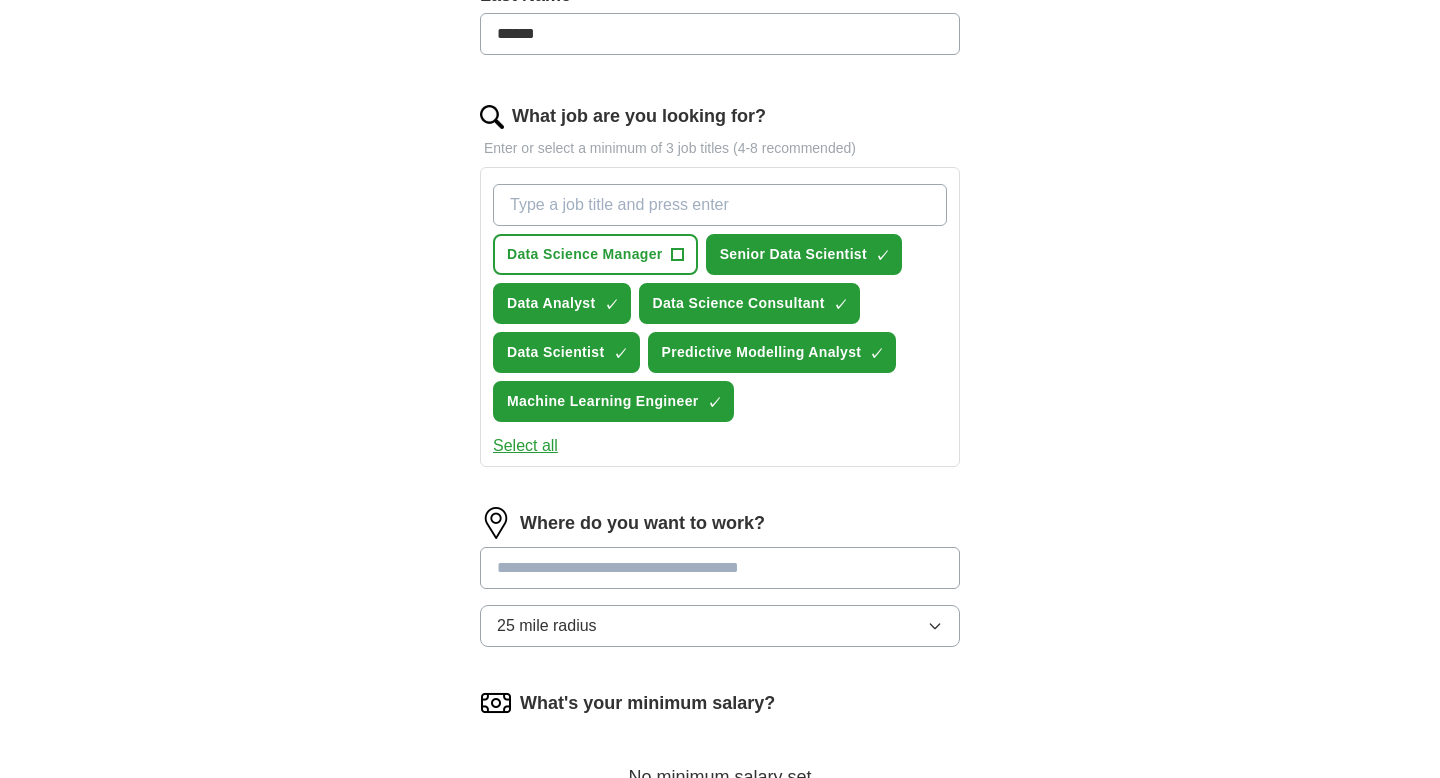 click at bounding box center [720, 568] 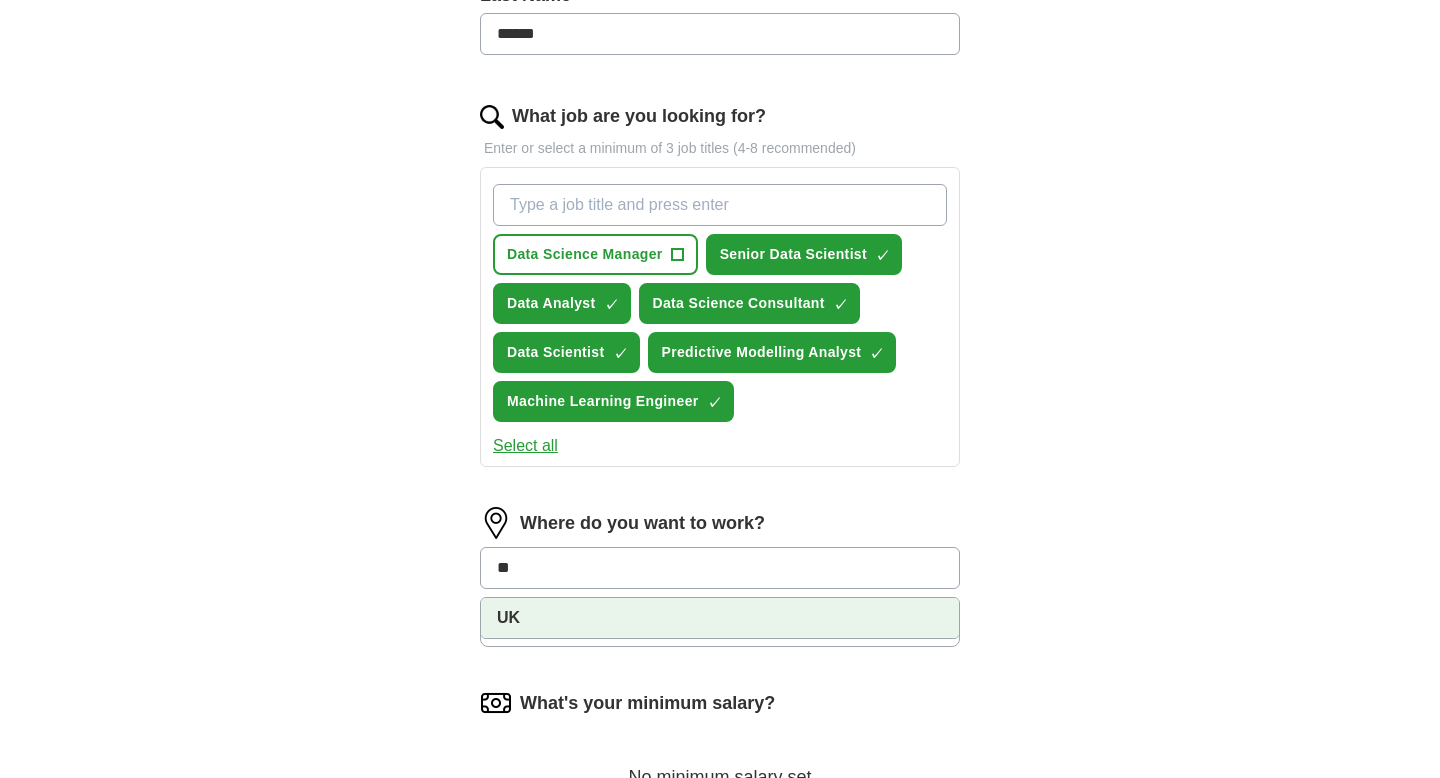 click on "UK" at bounding box center (720, 618) 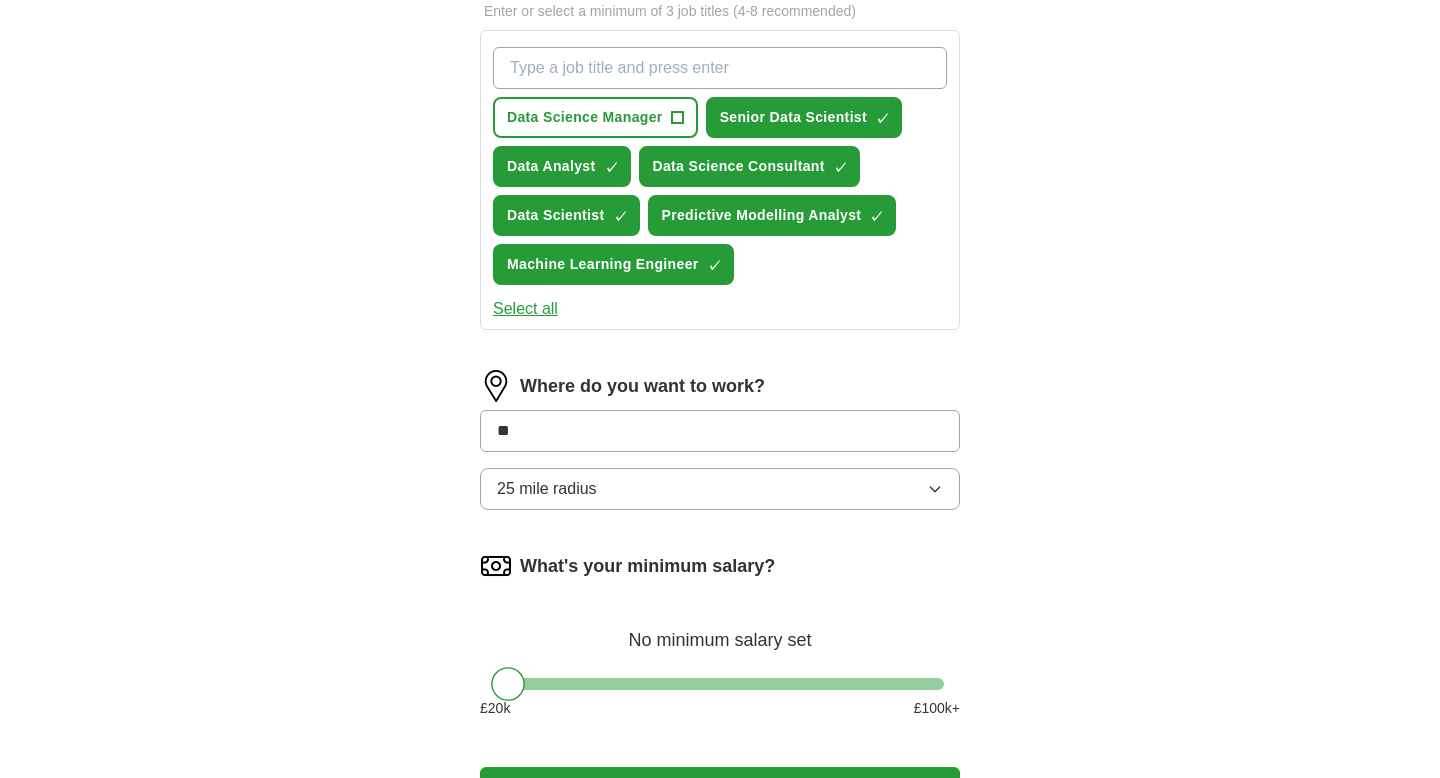 scroll, scrollTop: 712, scrollLeft: 0, axis: vertical 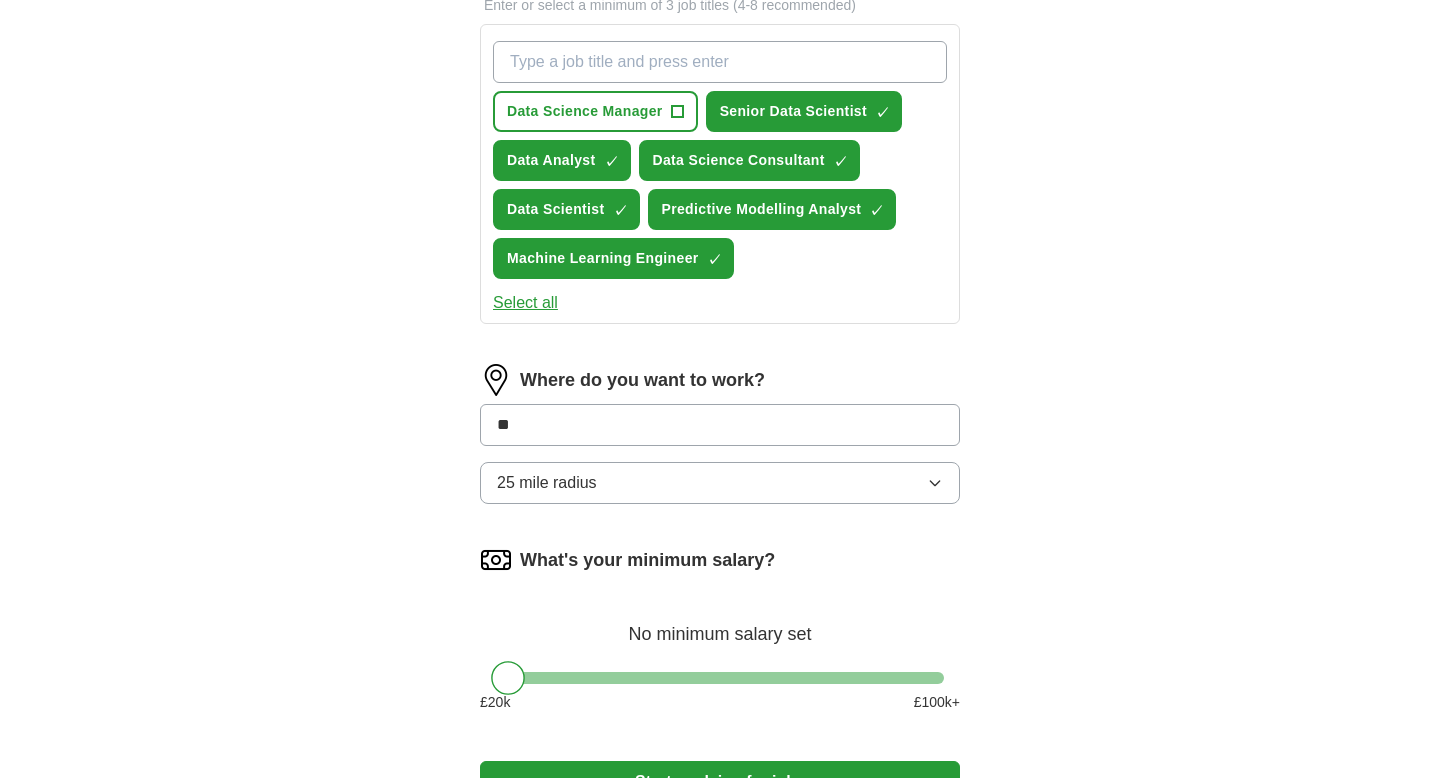click on "Where do you want to work? ** 25 mile radius" at bounding box center [720, 442] 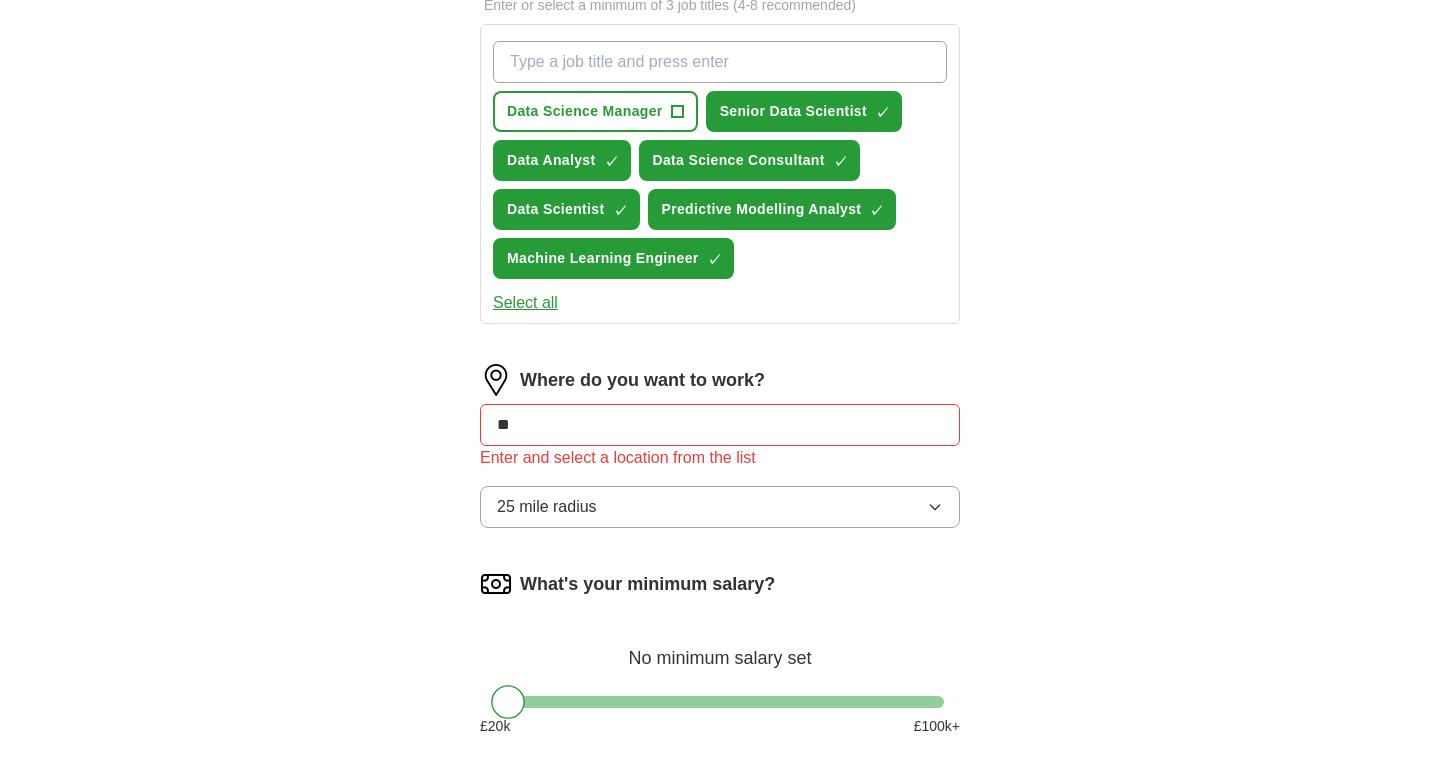click on "**" at bounding box center (720, 425) 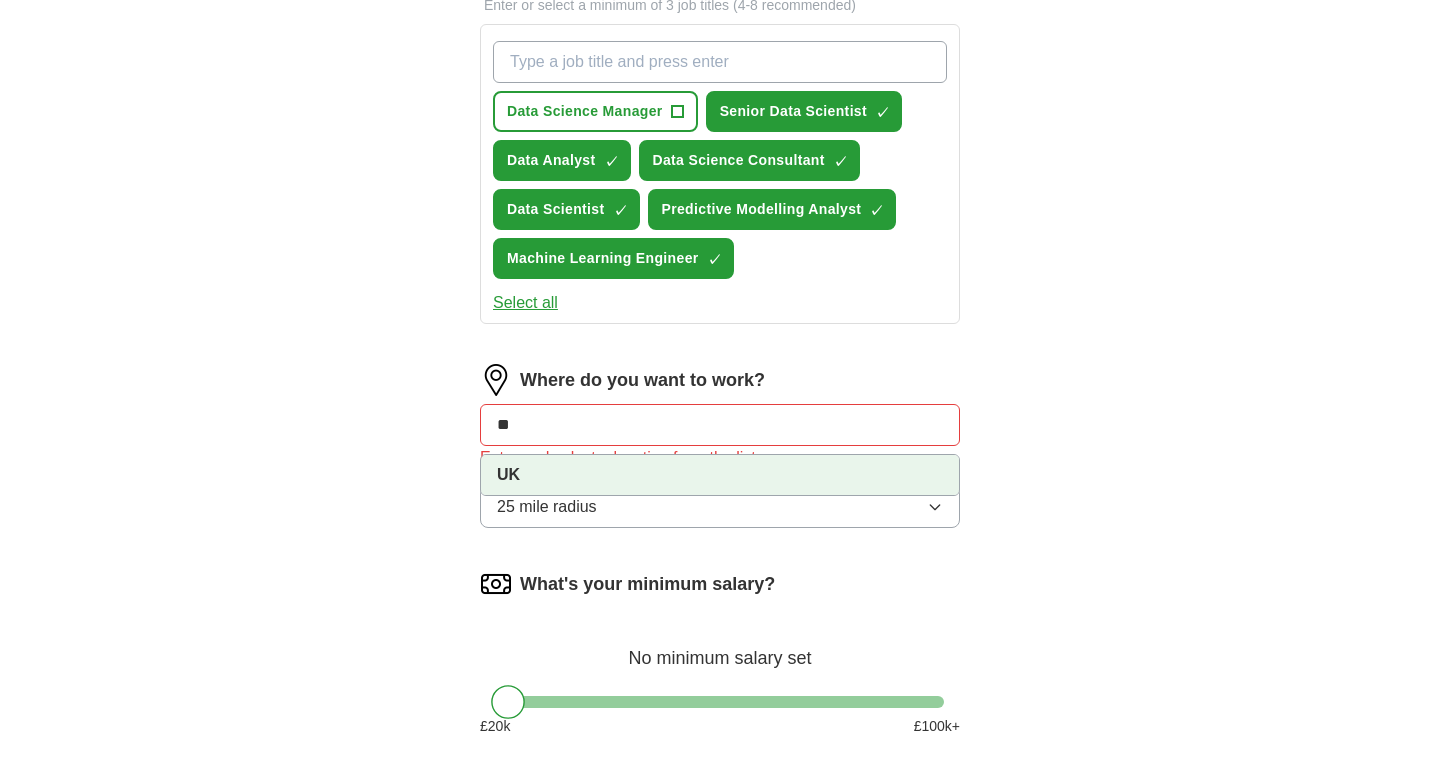 click on "UK" at bounding box center [720, 475] 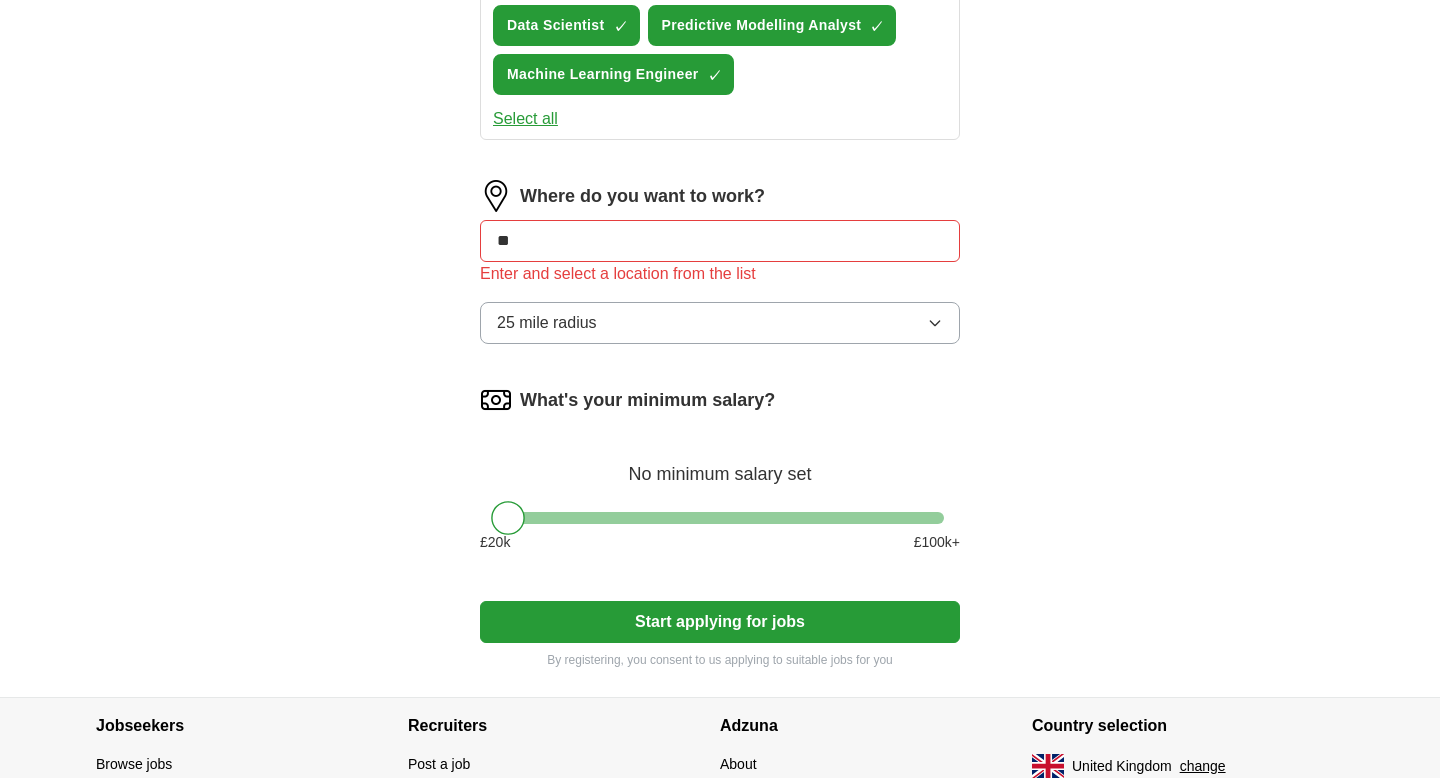 scroll, scrollTop: 897, scrollLeft: 0, axis: vertical 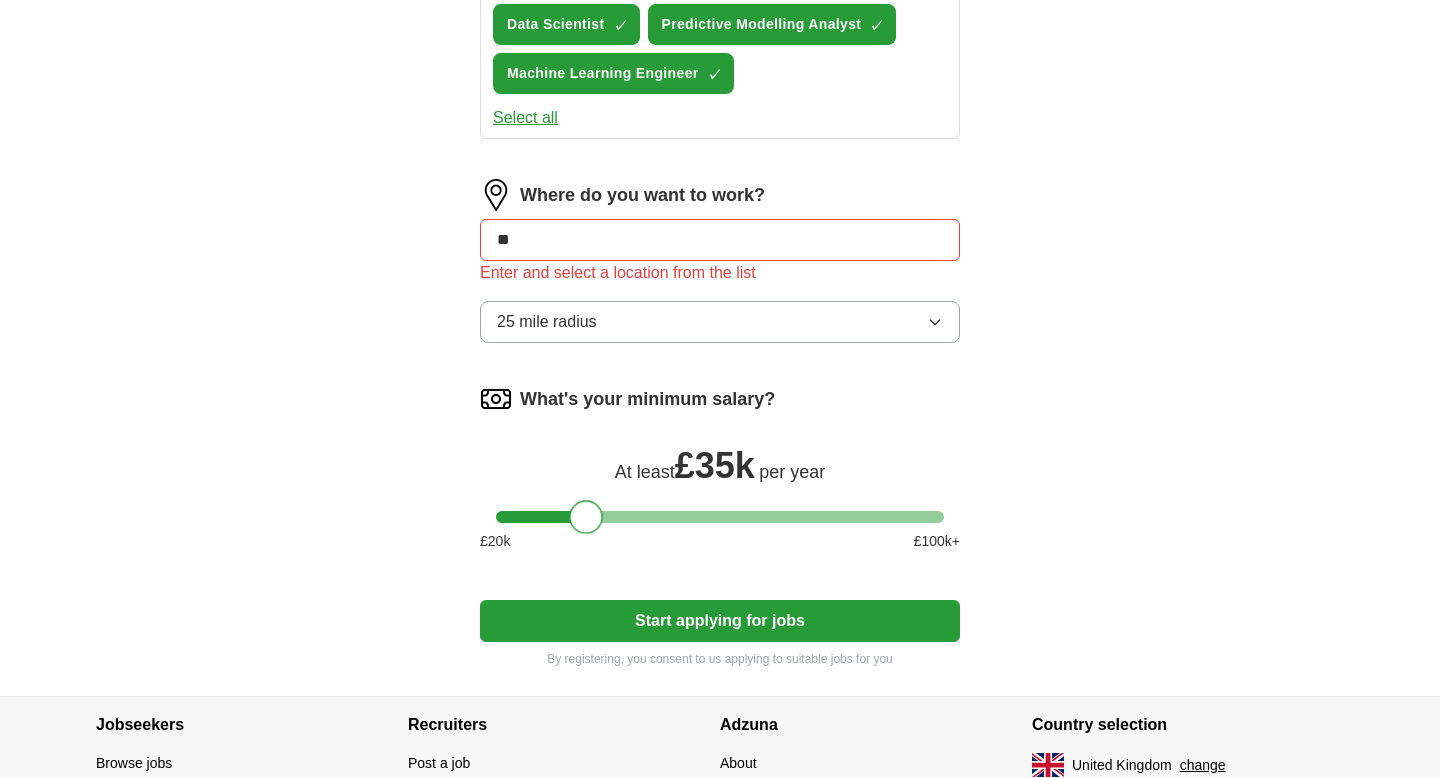 drag, startPoint x: 503, startPoint y: 520, endPoint x: 580, endPoint y: 521, distance: 77.00649 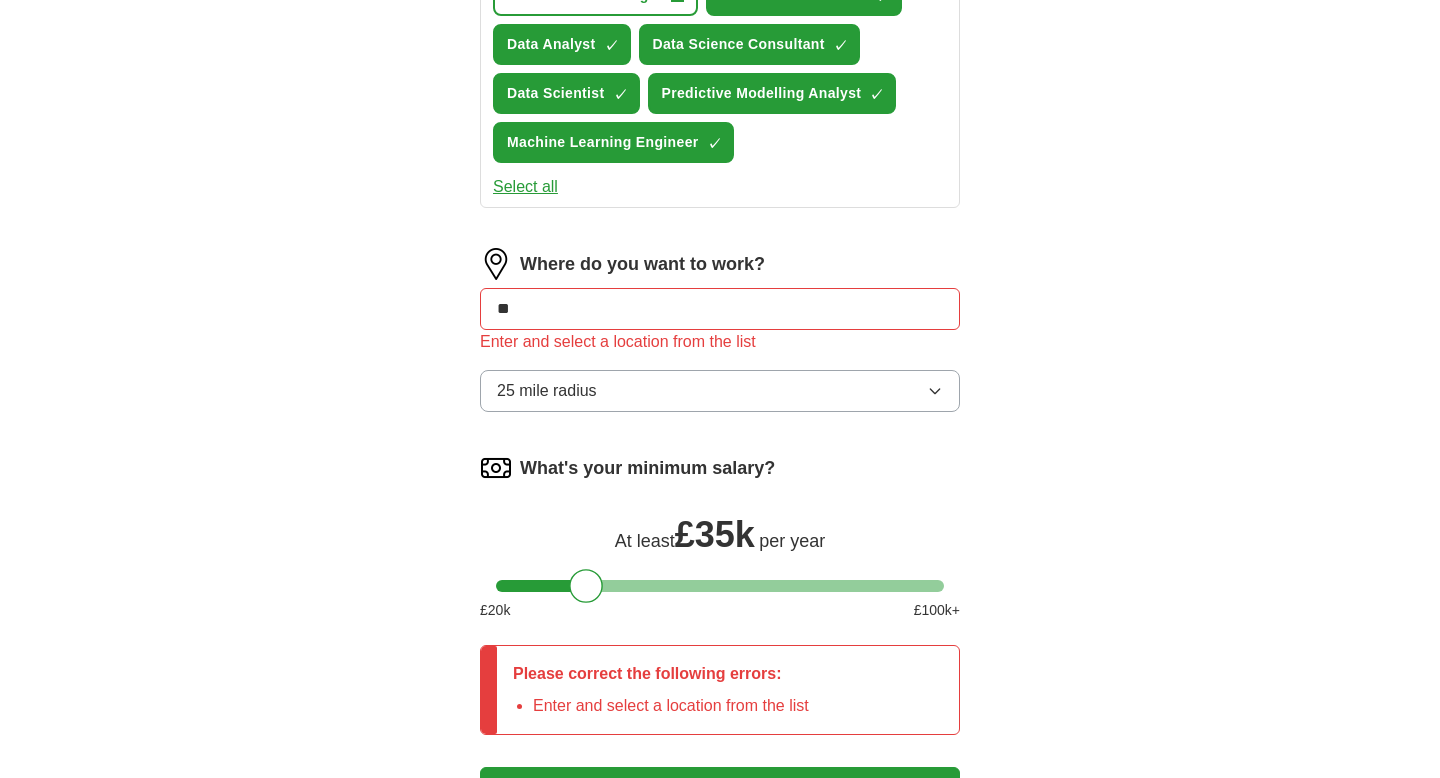 scroll, scrollTop: 771, scrollLeft: 0, axis: vertical 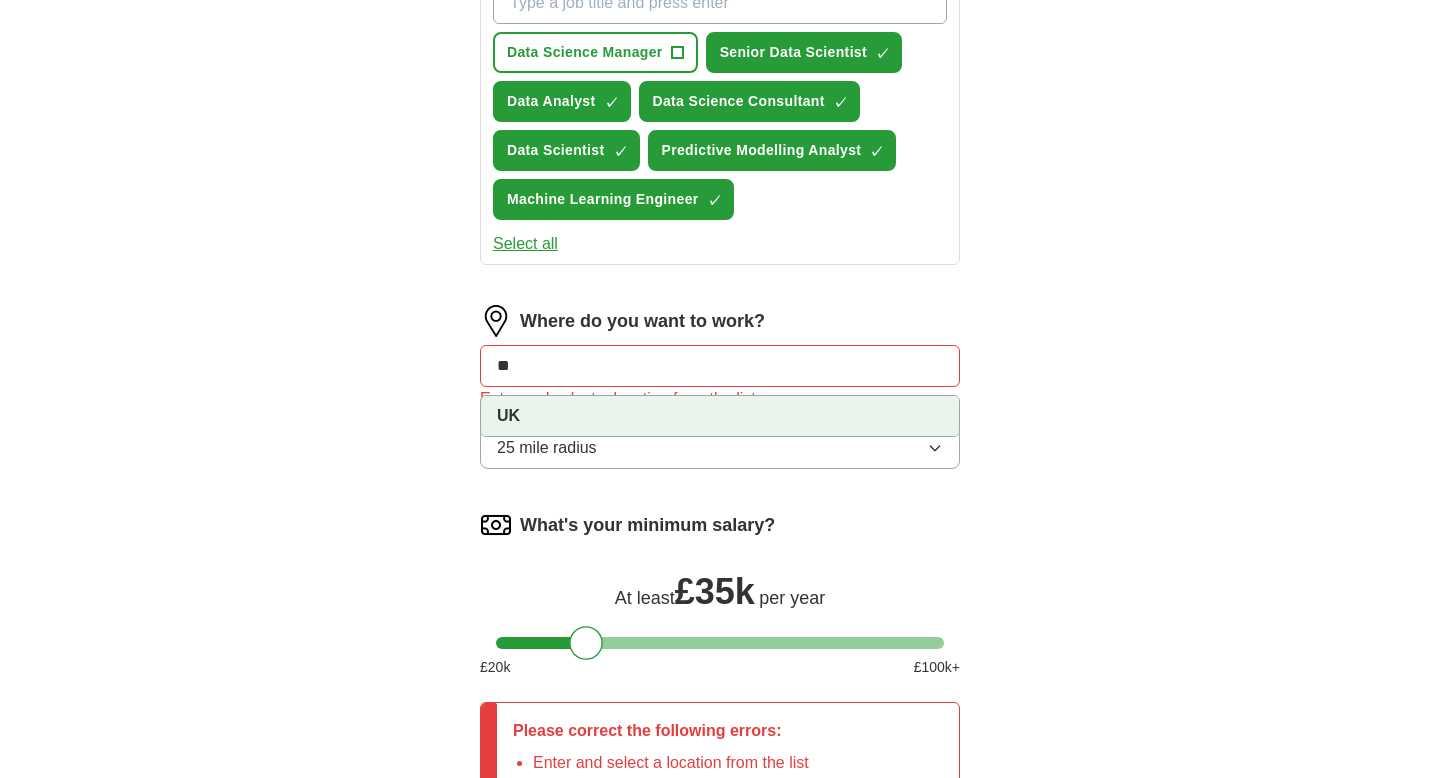 click on "**" at bounding box center [720, 366] 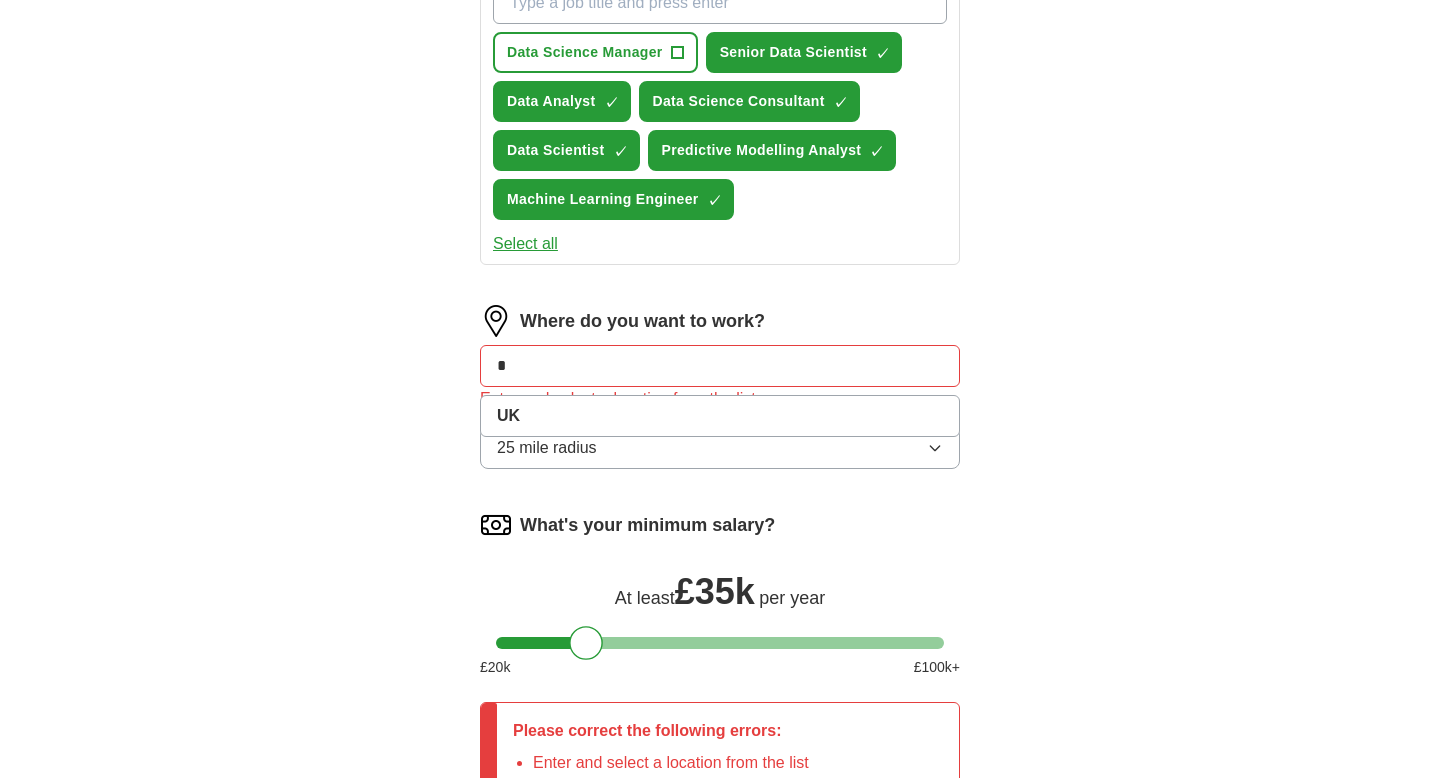 type on "*" 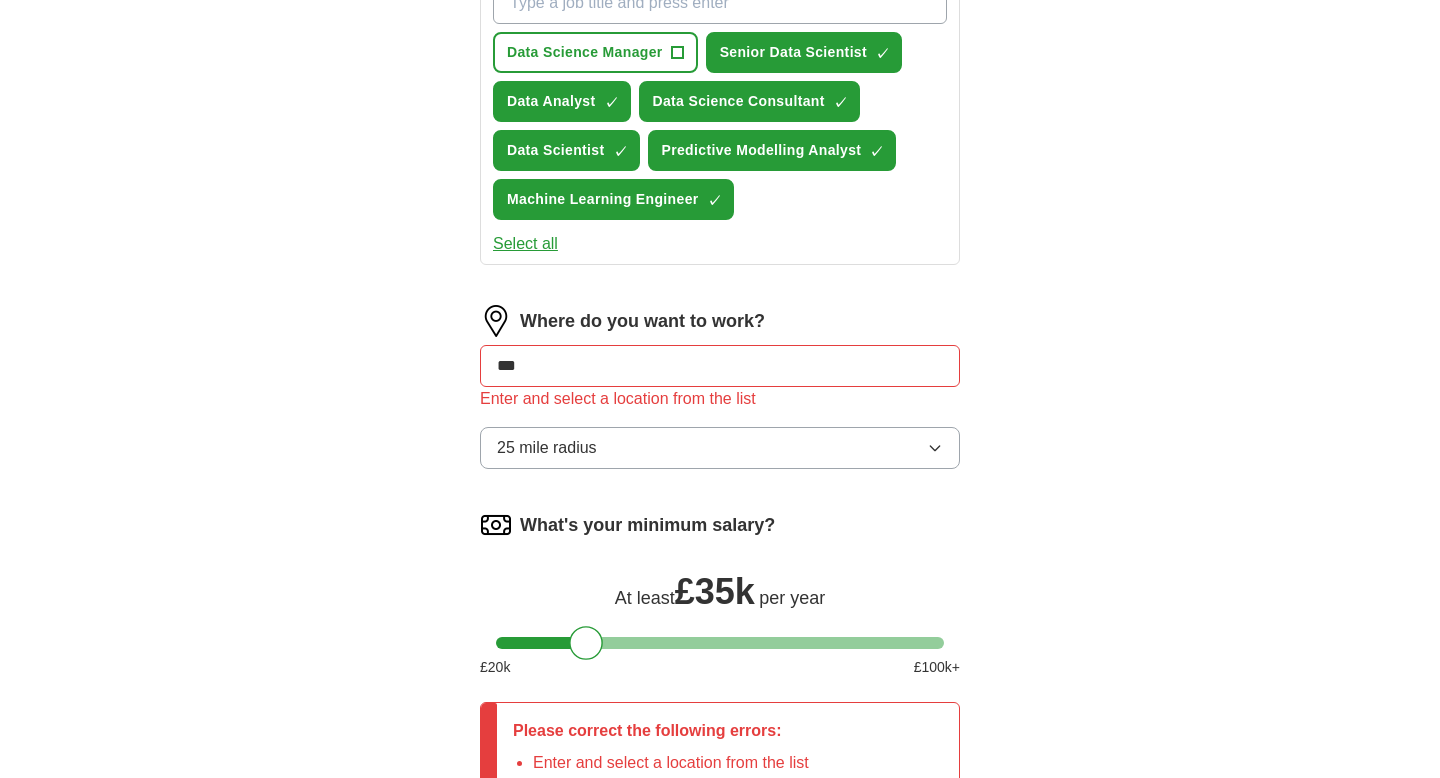 type on "****" 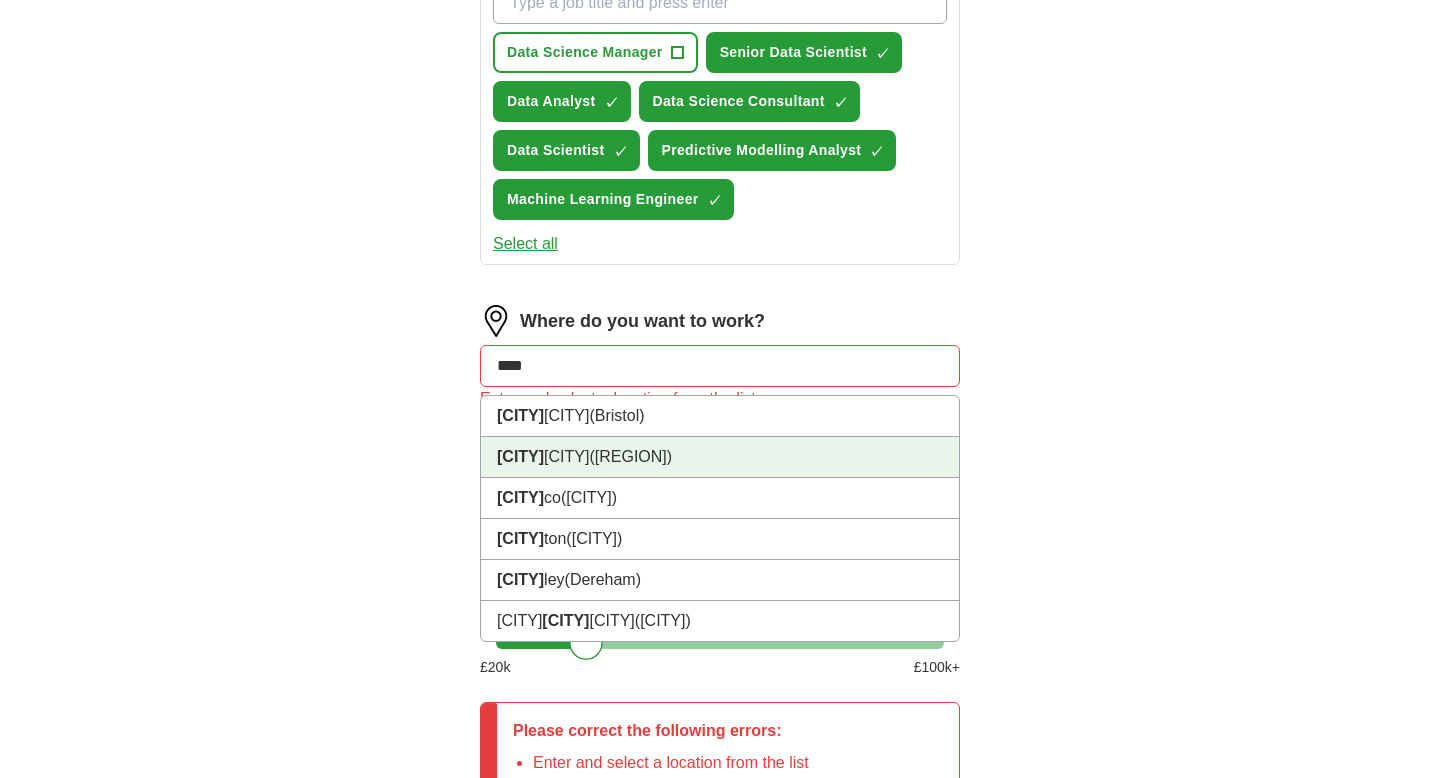 click on "[CITY]  ([REGION])" at bounding box center (720, 457) 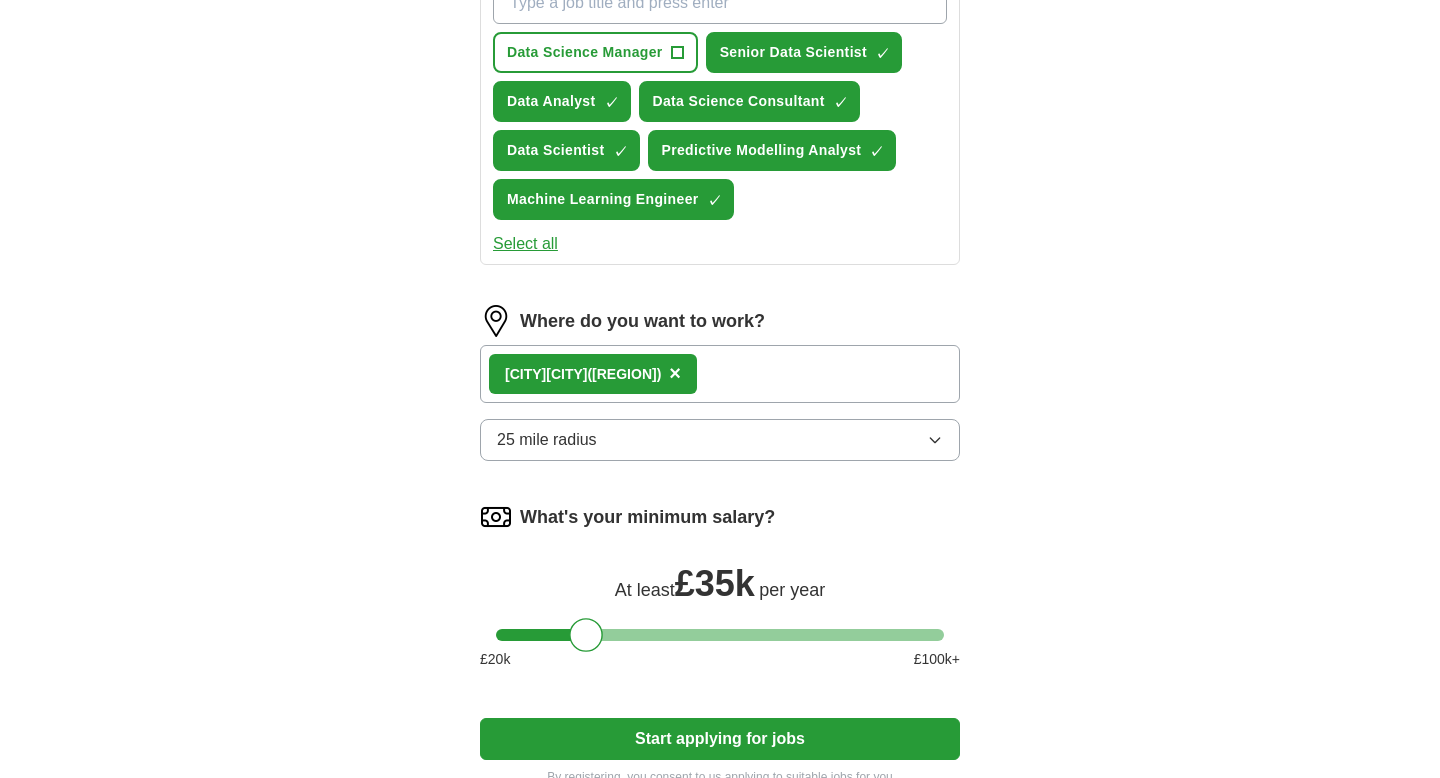 click on "[CITY]  ([REGION]) ×" at bounding box center (720, 374) 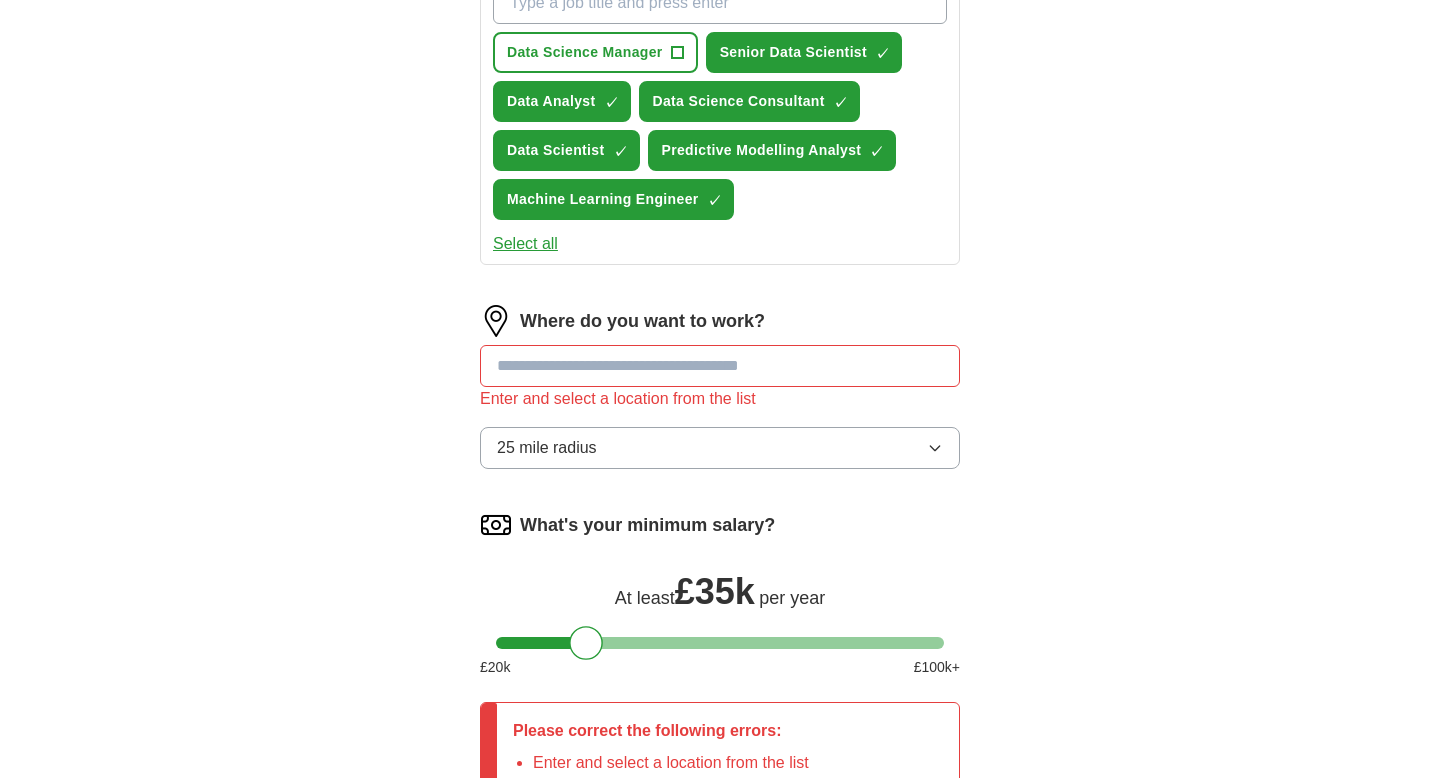 click at bounding box center [720, 366] 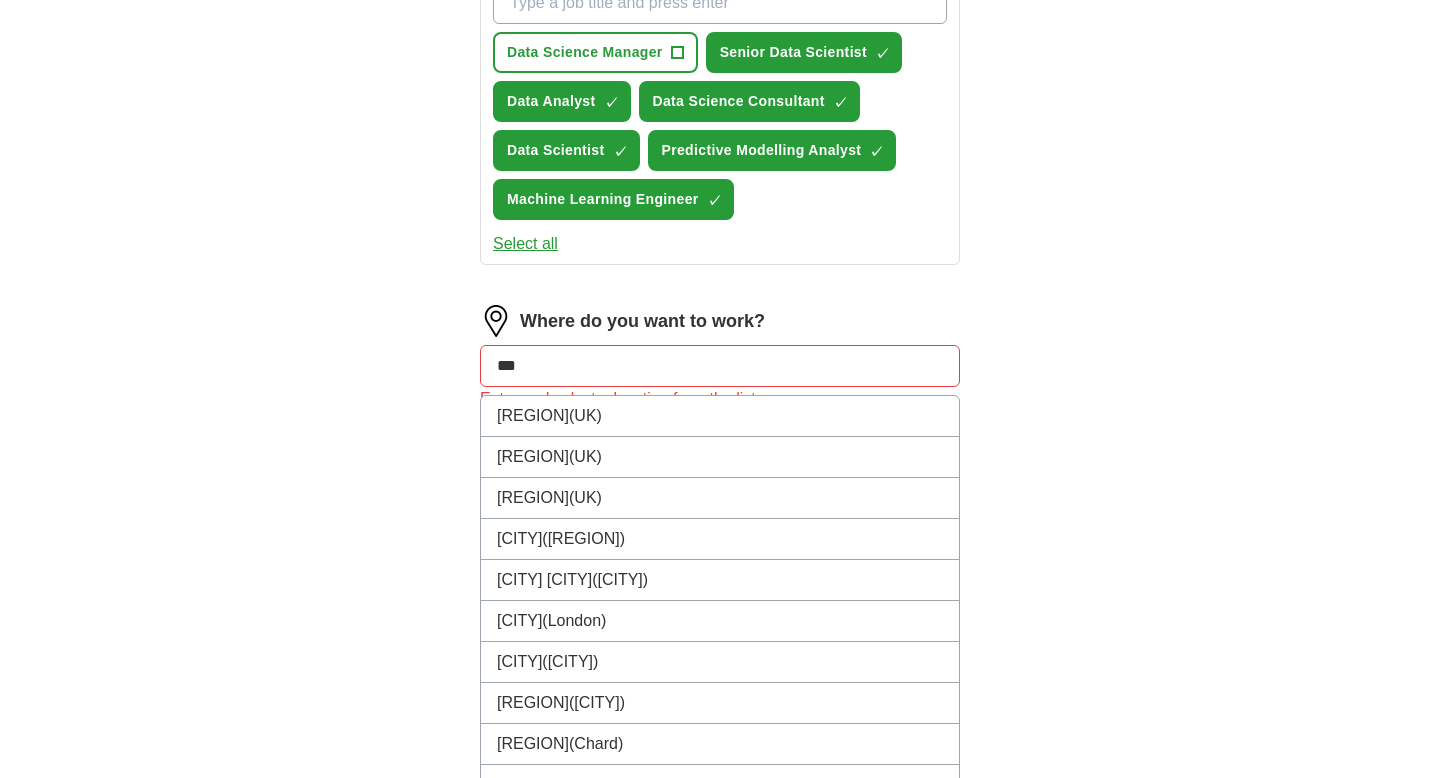 type on "****" 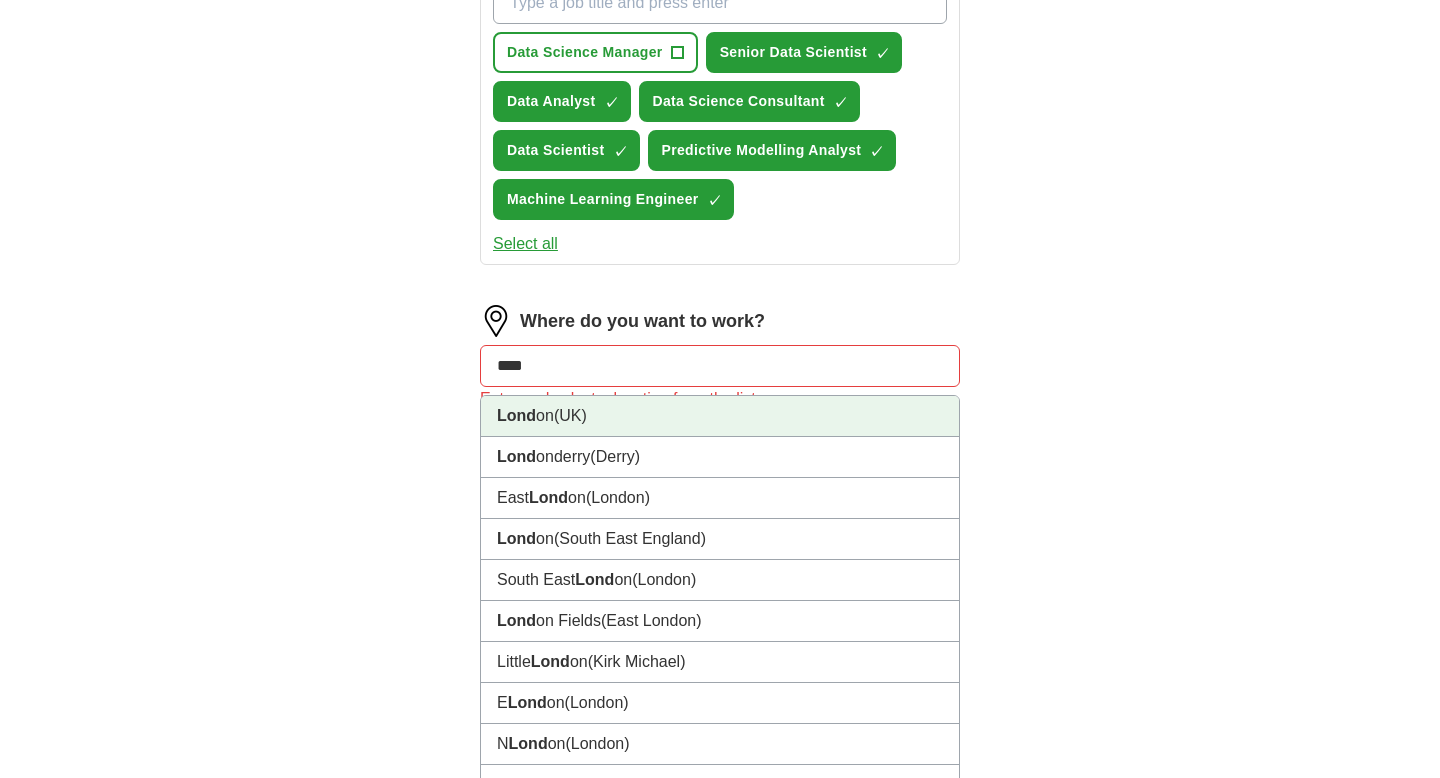 click on "[CITY]  ([COUNTRY])" at bounding box center [720, 416] 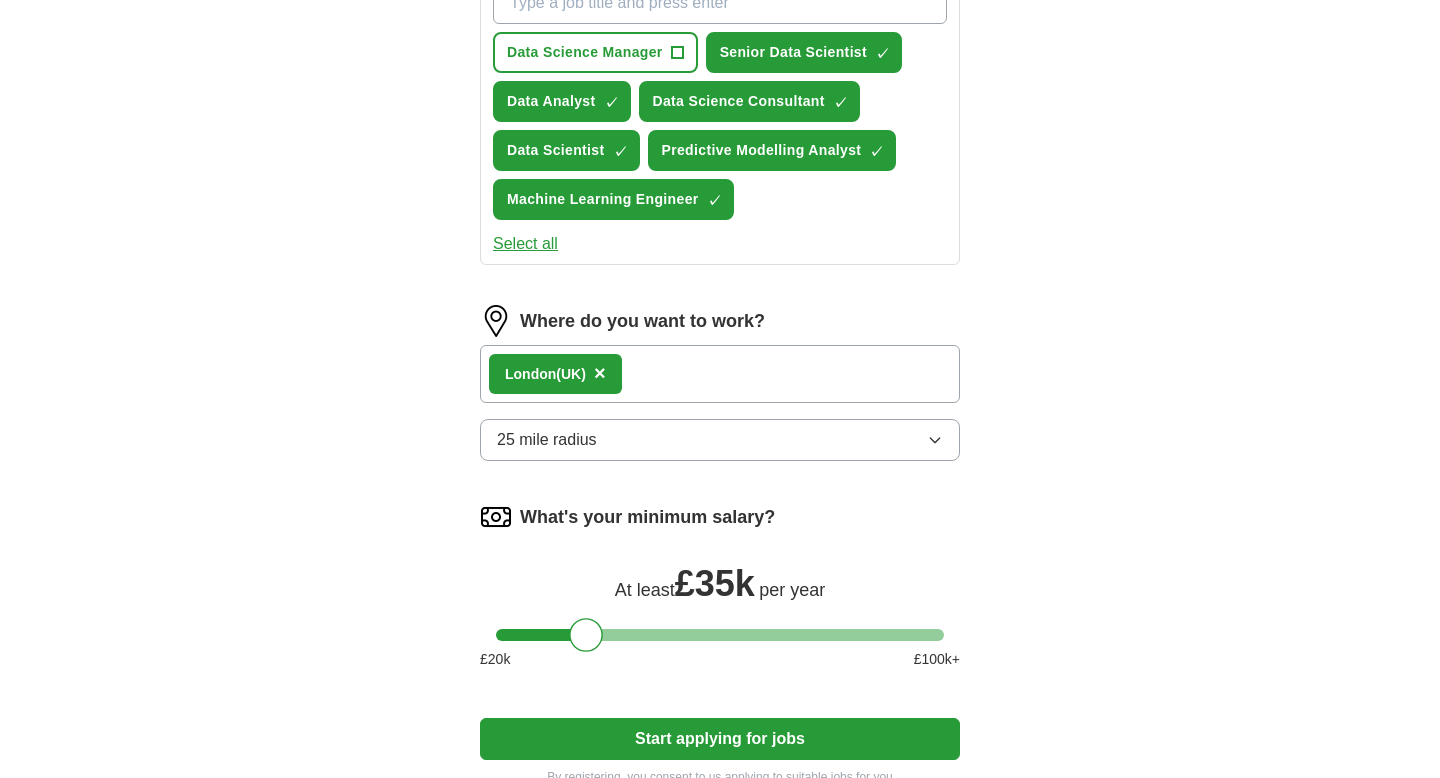 click on "[CITY]  ([COUNTRY]) ×" at bounding box center (720, 374) 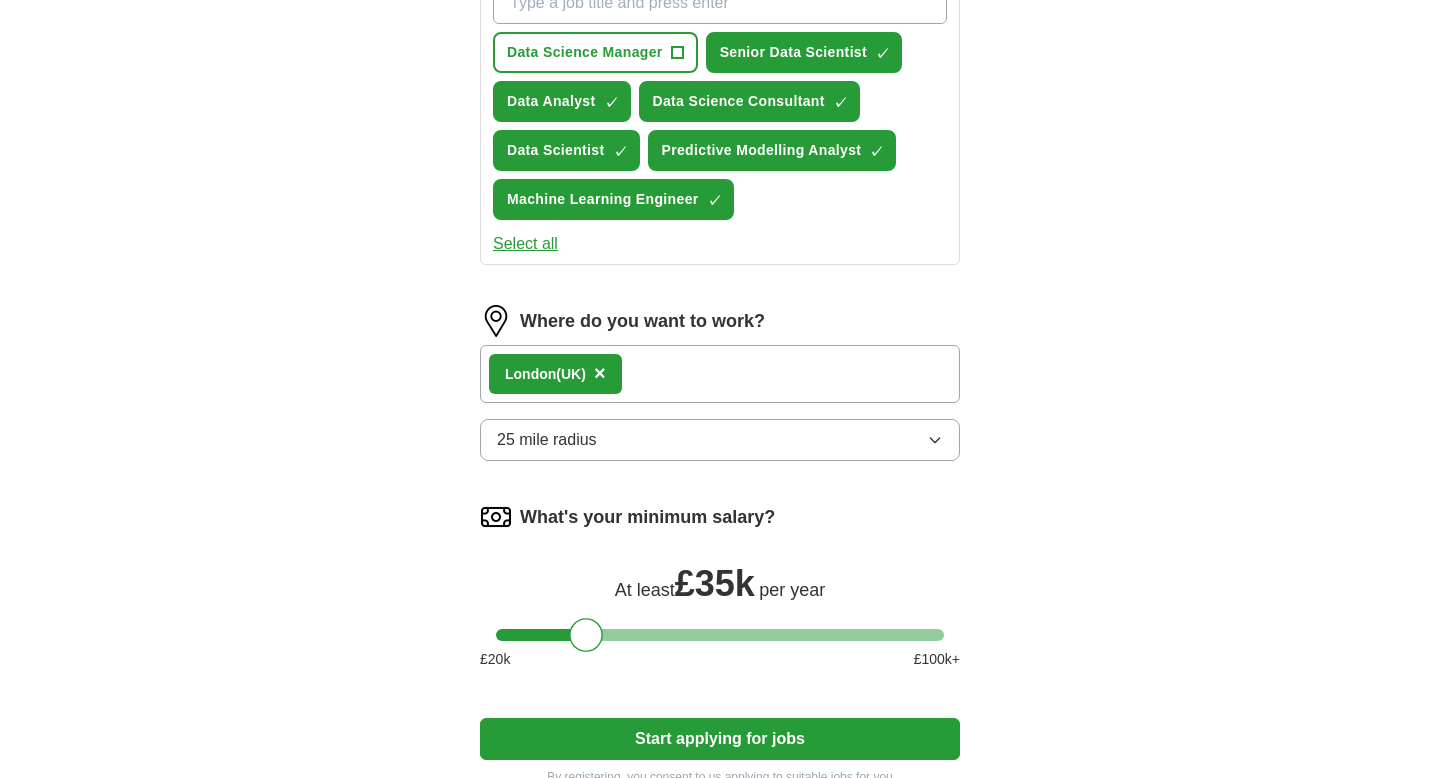 click on "[CITY]  ([COUNTRY]) ×" at bounding box center (720, 374) 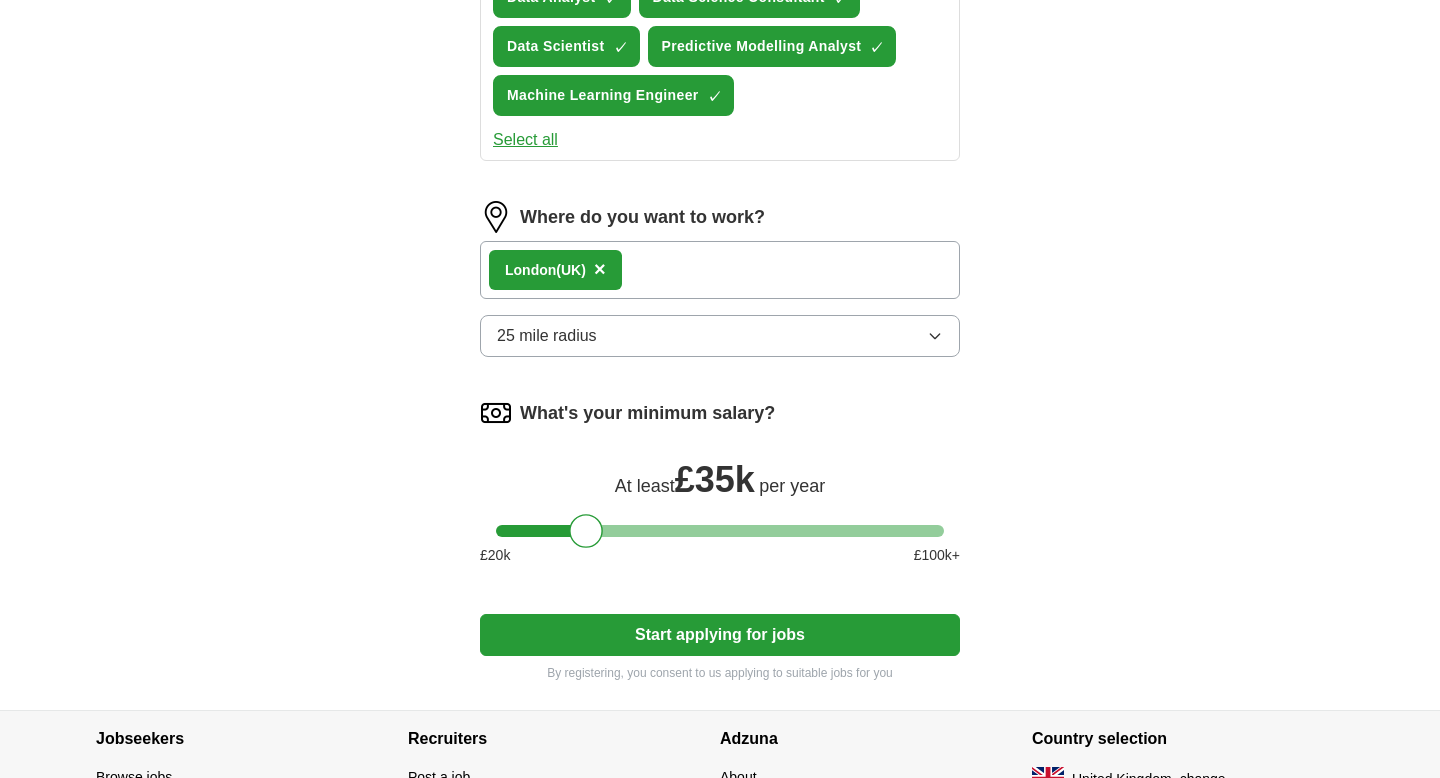scroll, scrollTop: 882, scrollLeft: 0, axis: vertical 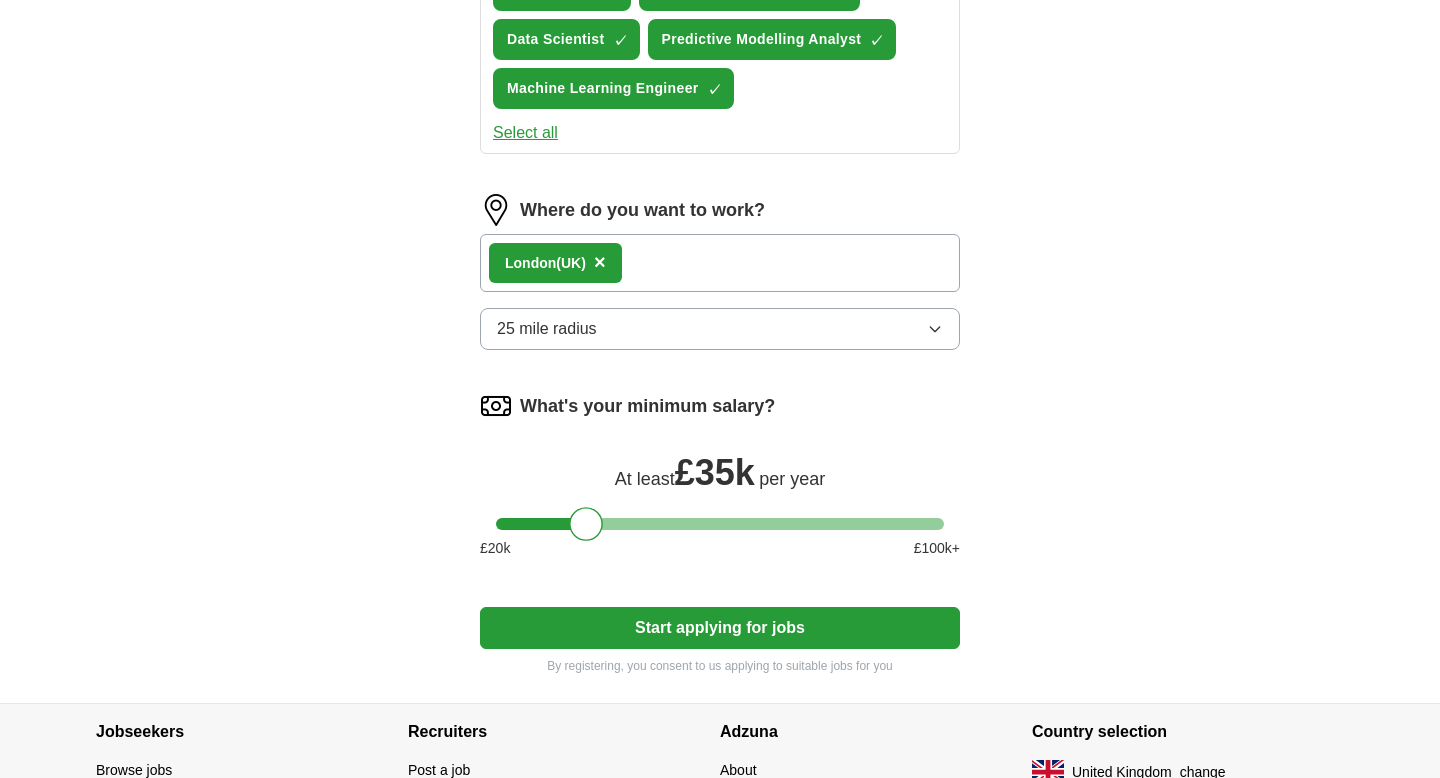 click on "Start applying for jobs" at bounding box center (720, 628) 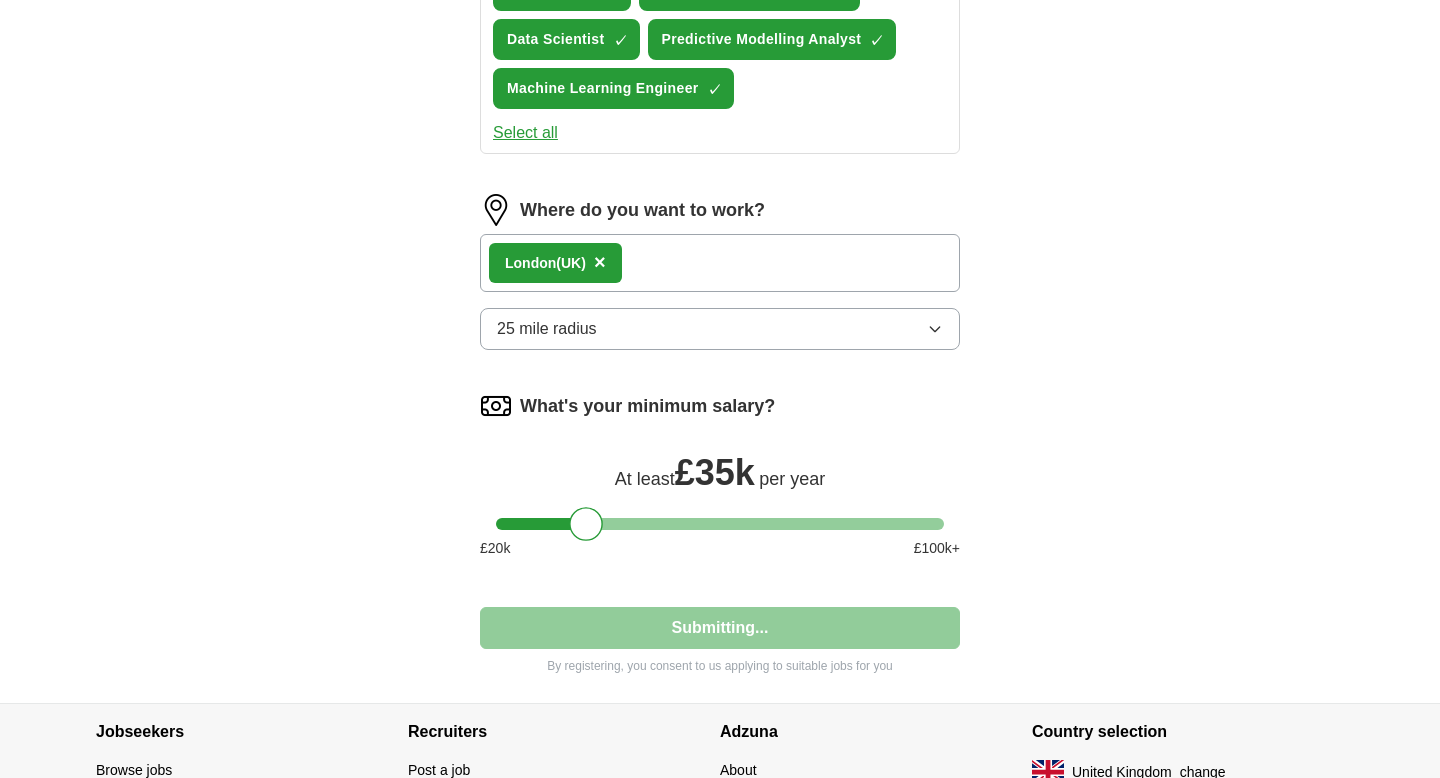 select on "**" 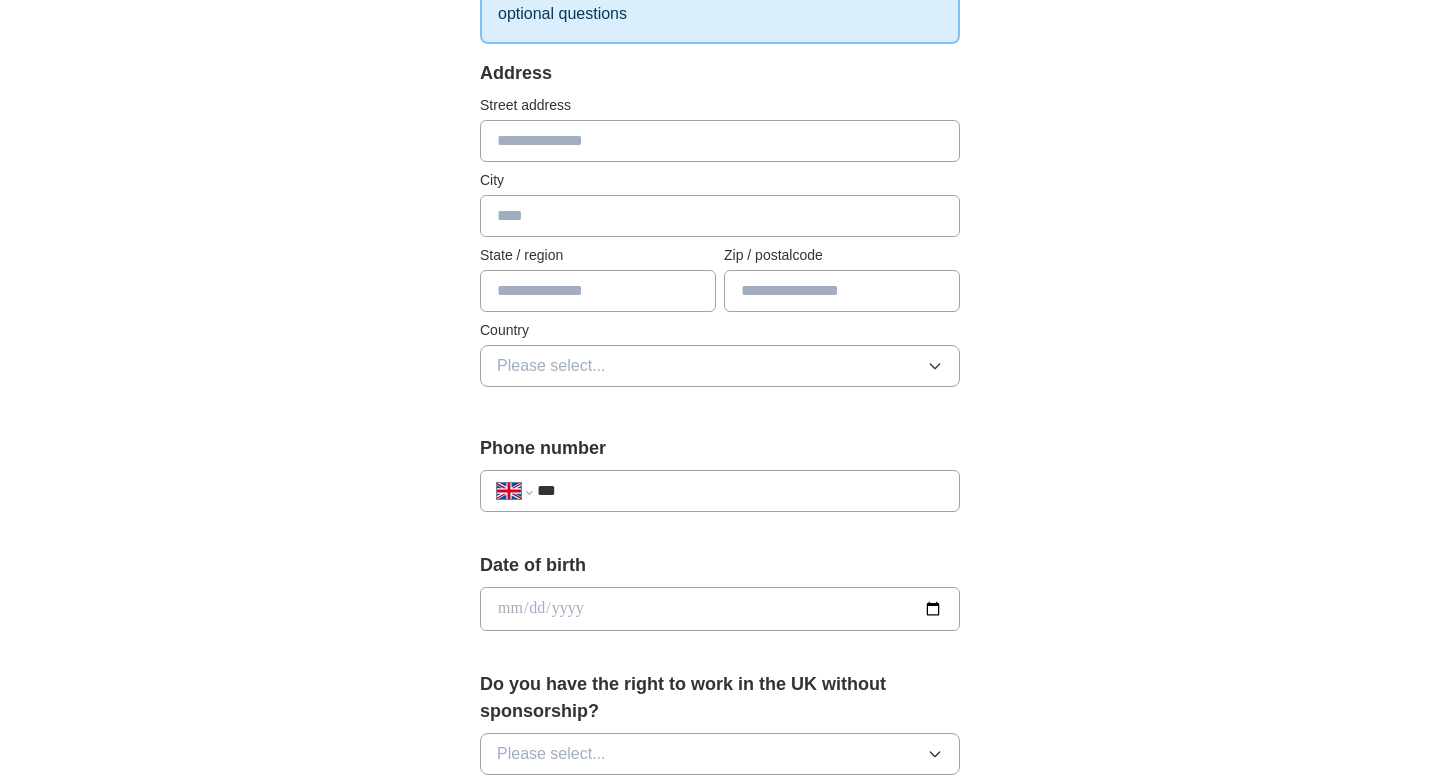 scroll, scrollTop: 378, scrollLeft: 0, axis: vertical 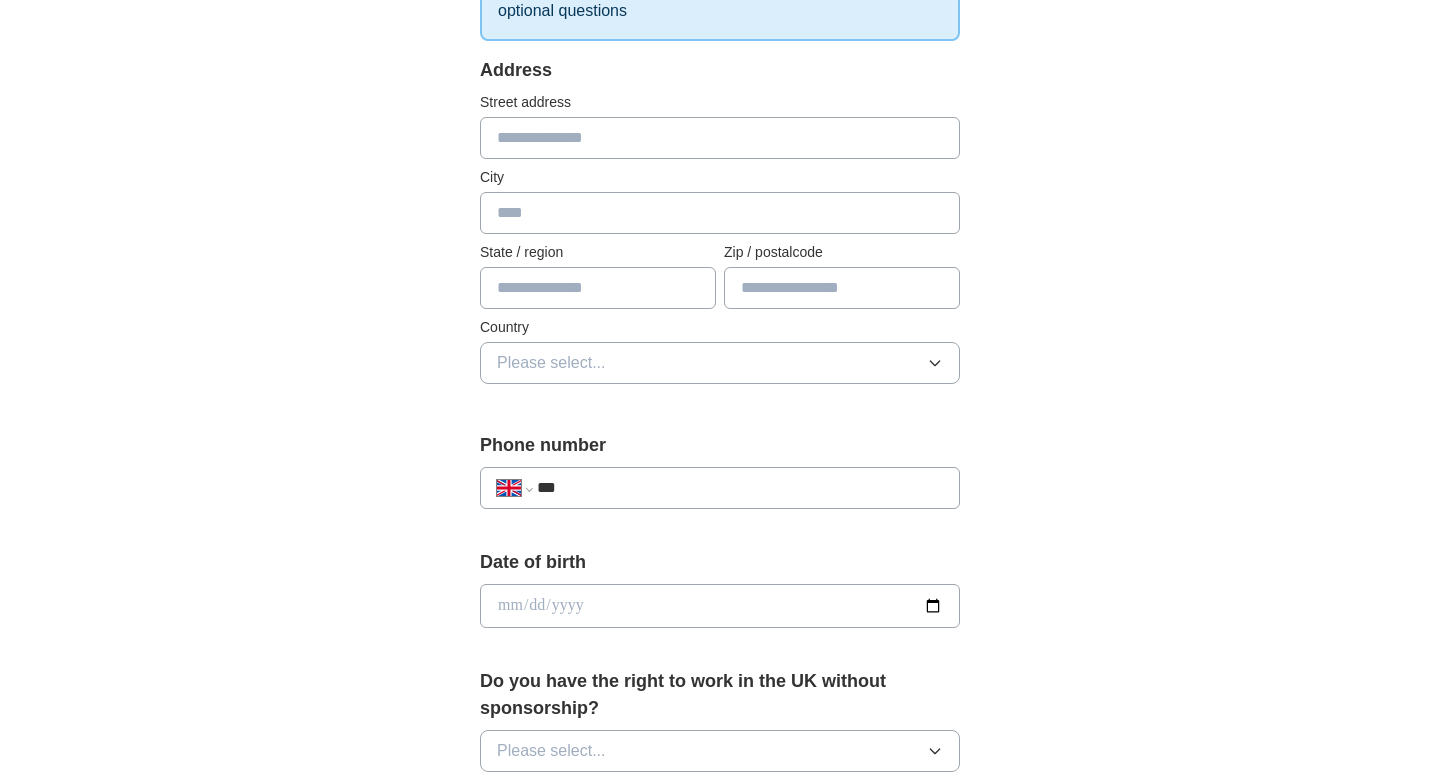 click on "***" at bounding box center [740, 488] 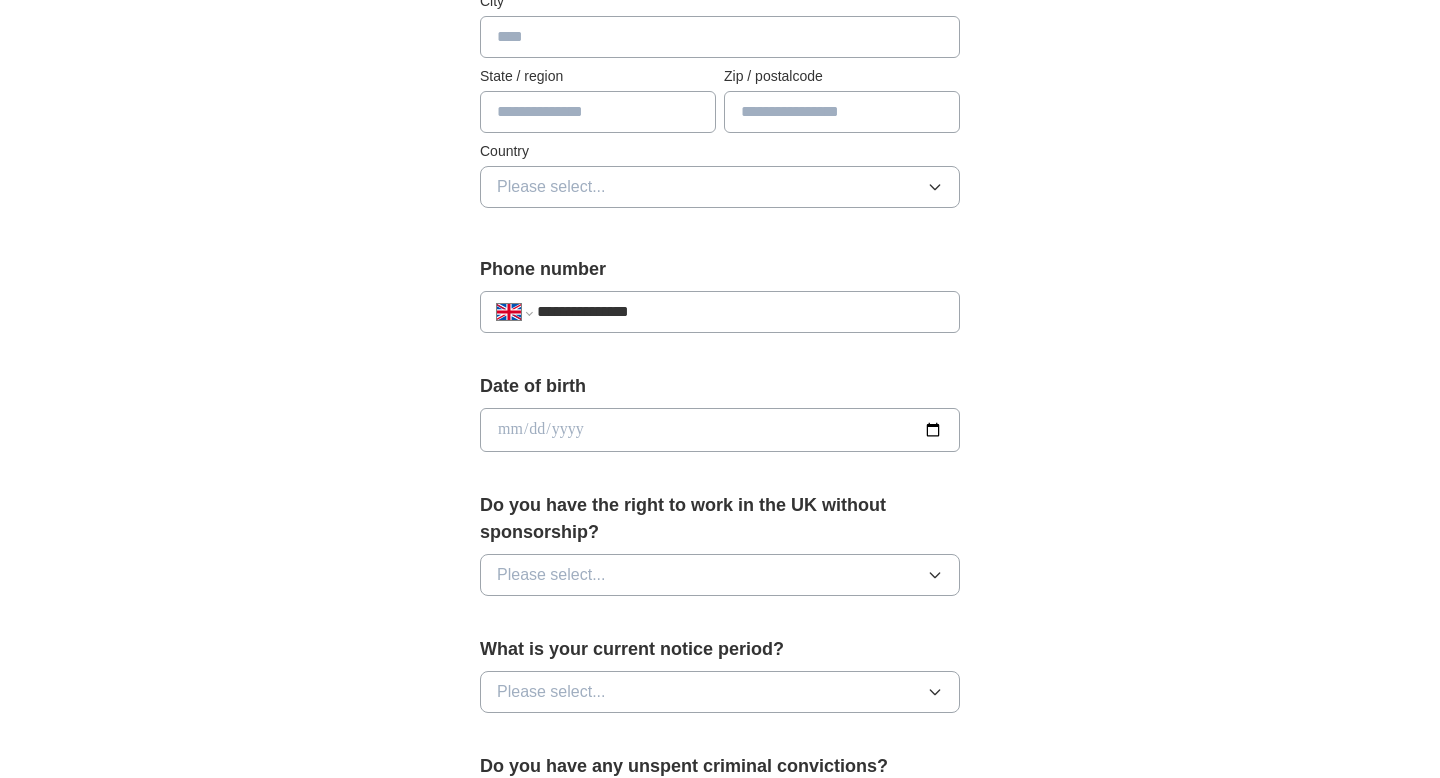 scroll, scrollTop: 556, scrollLeft: 0, axis: vertical 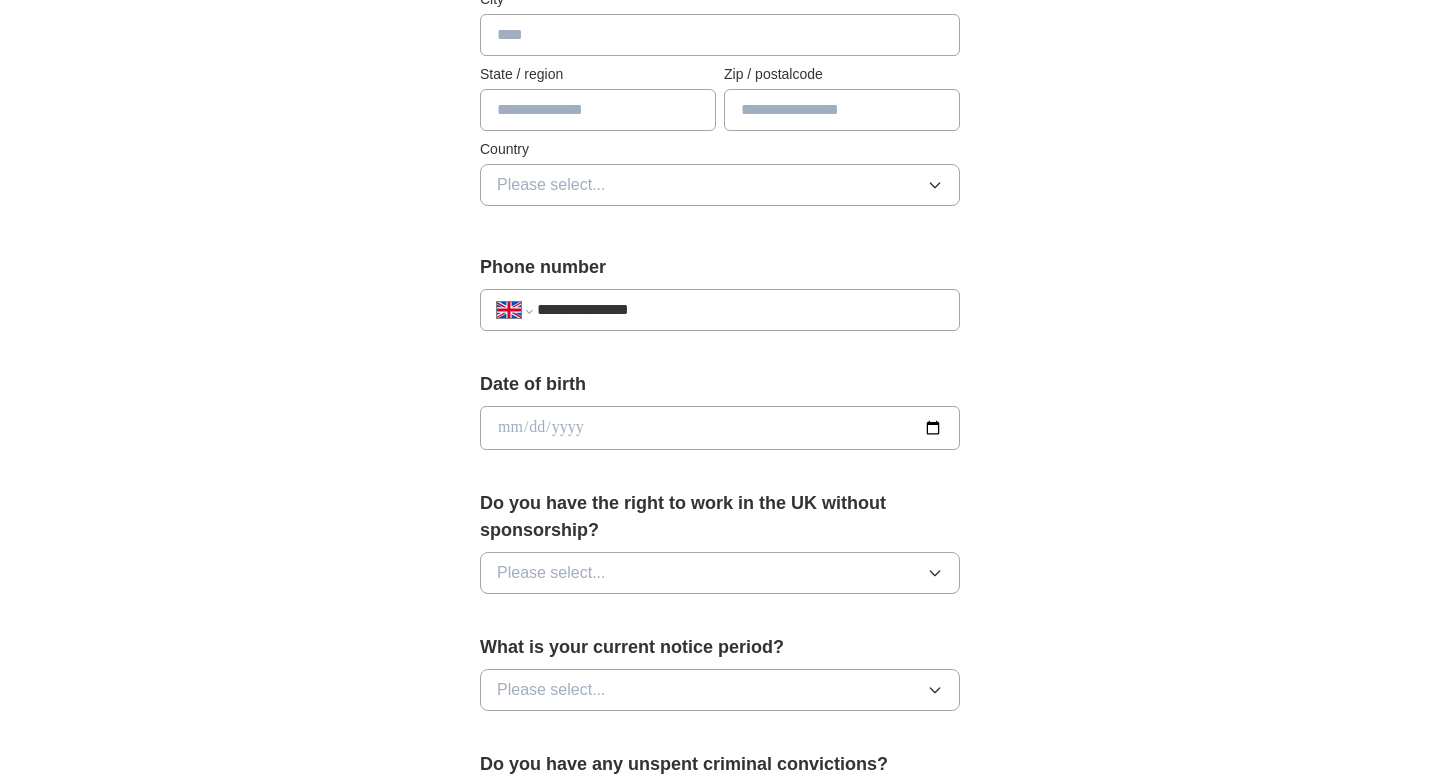 type on "**********" 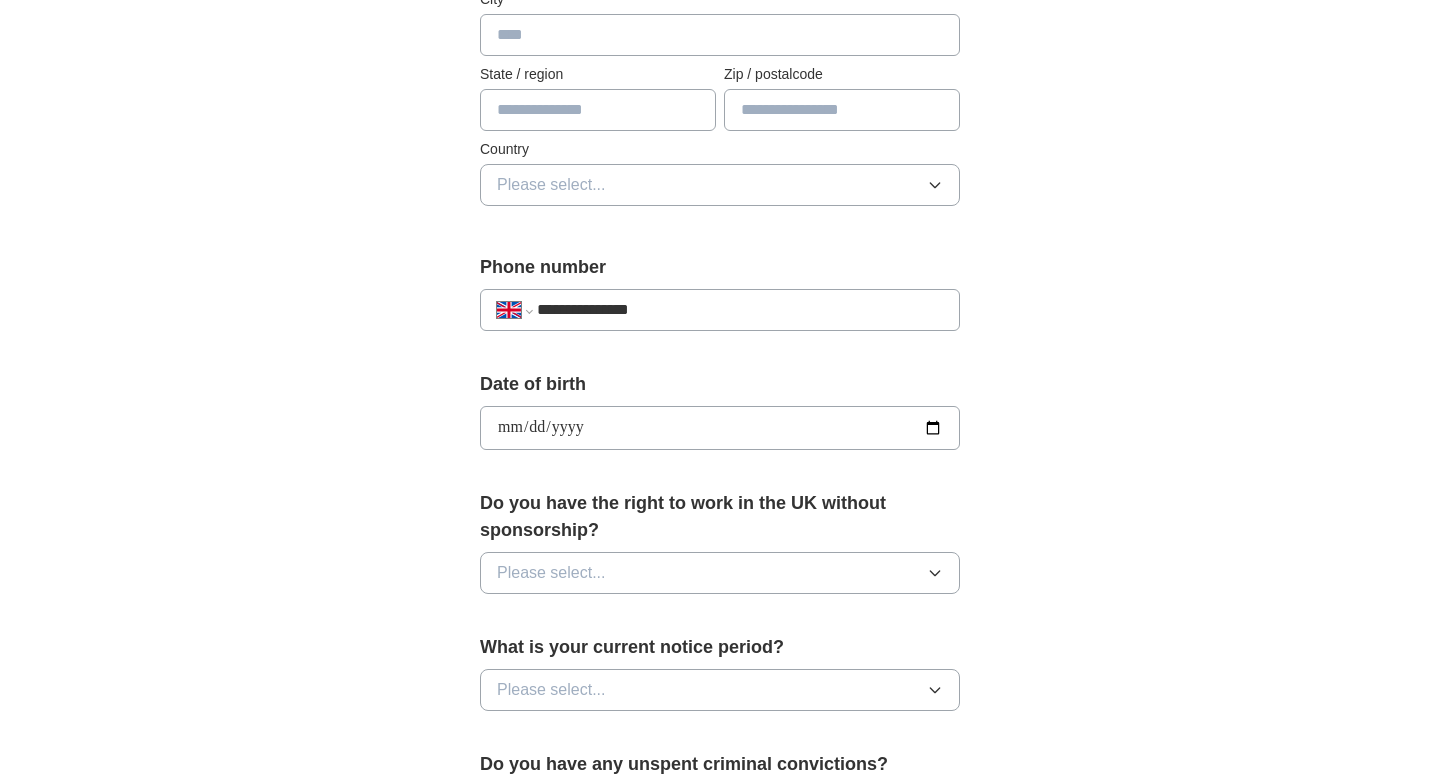 type on "**********" 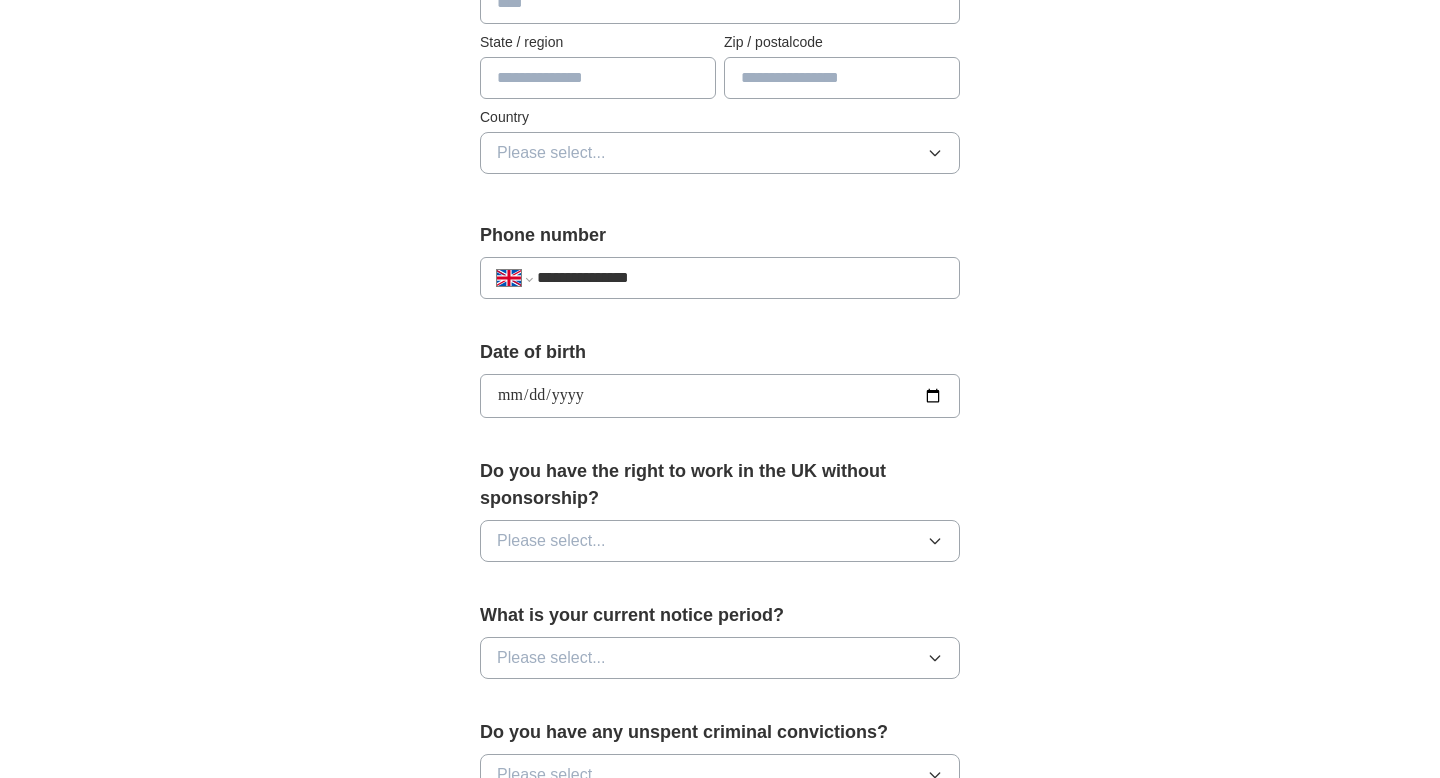 scroll, scrollTop: 591, scrollLeft: 0, axis: vertical 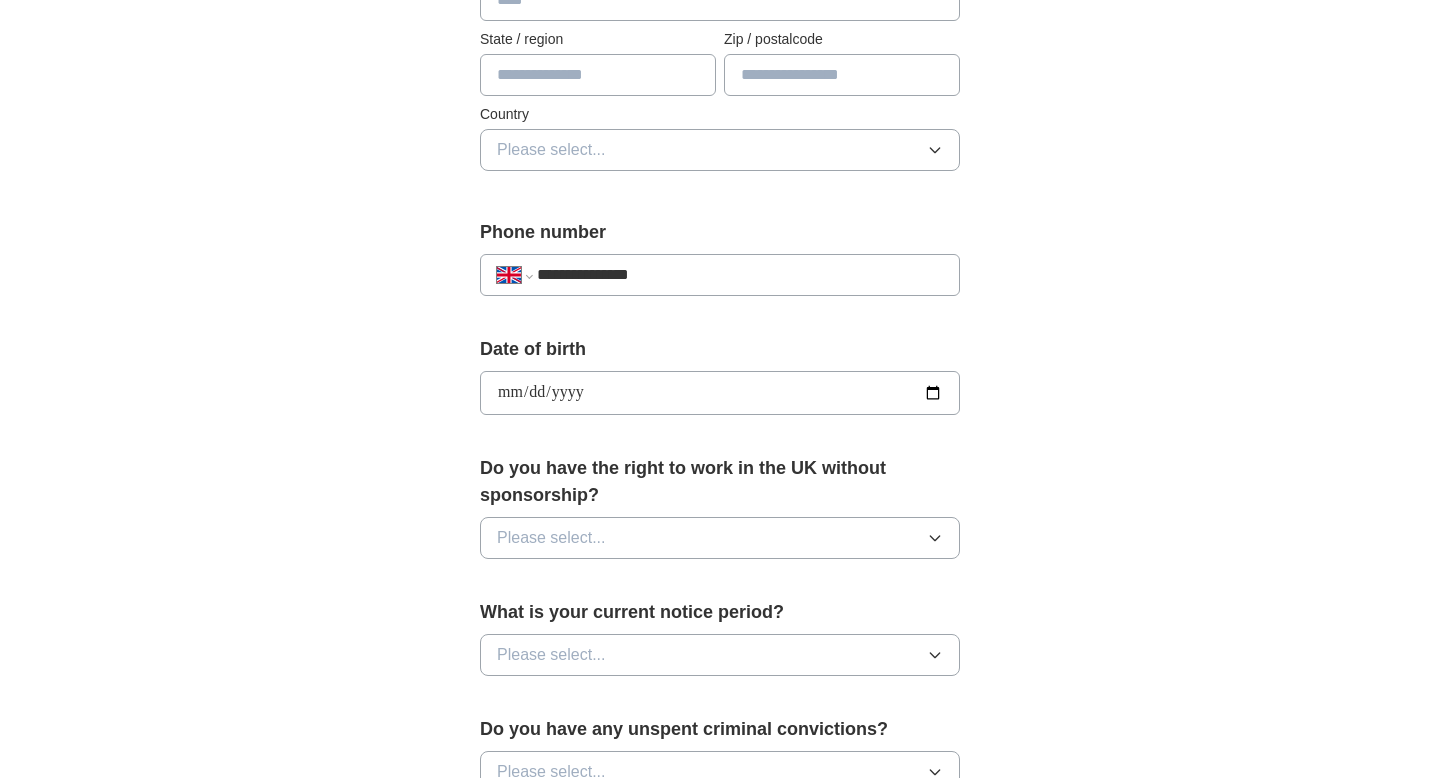 click on "Please select..." at bounding box center (720, 538) 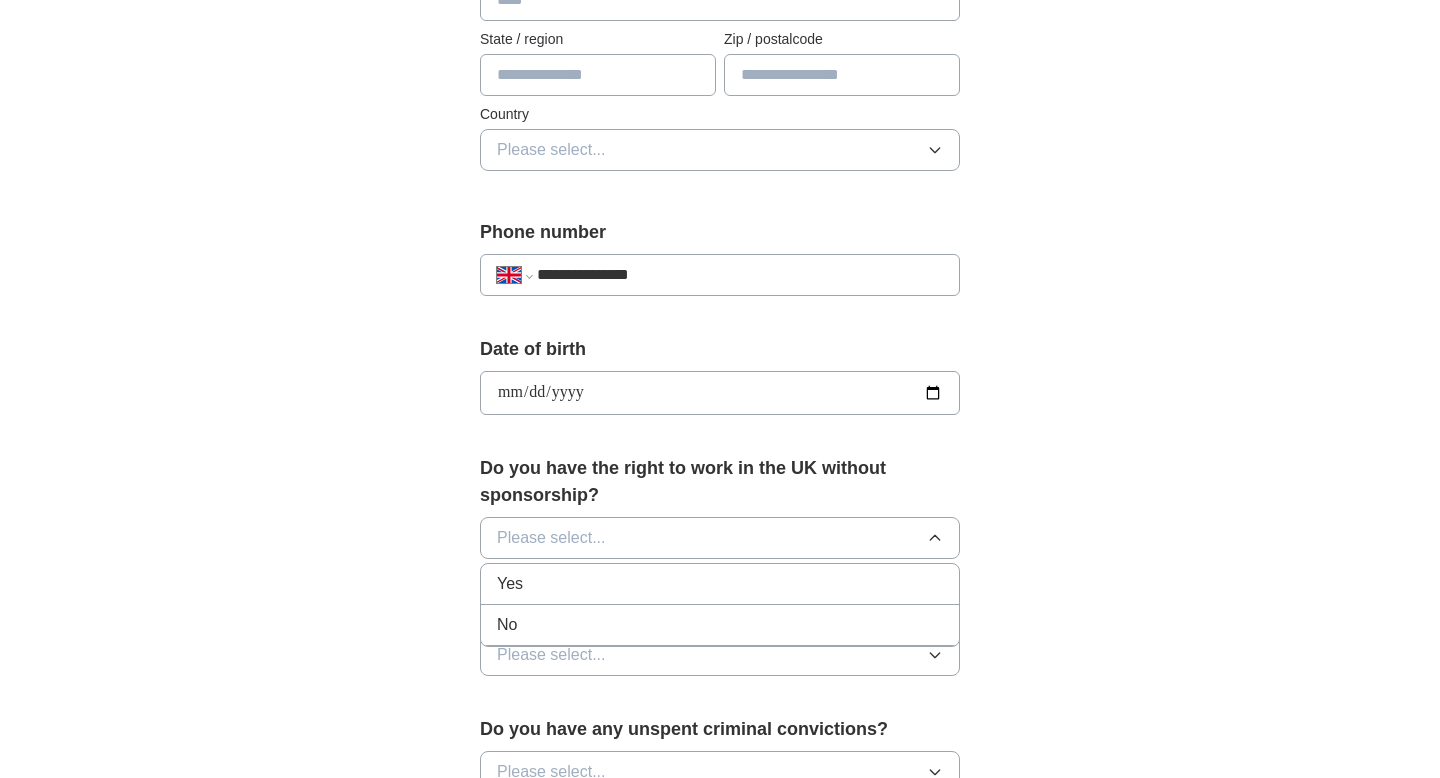 click on "Yes" at bounding box center (510, 584) 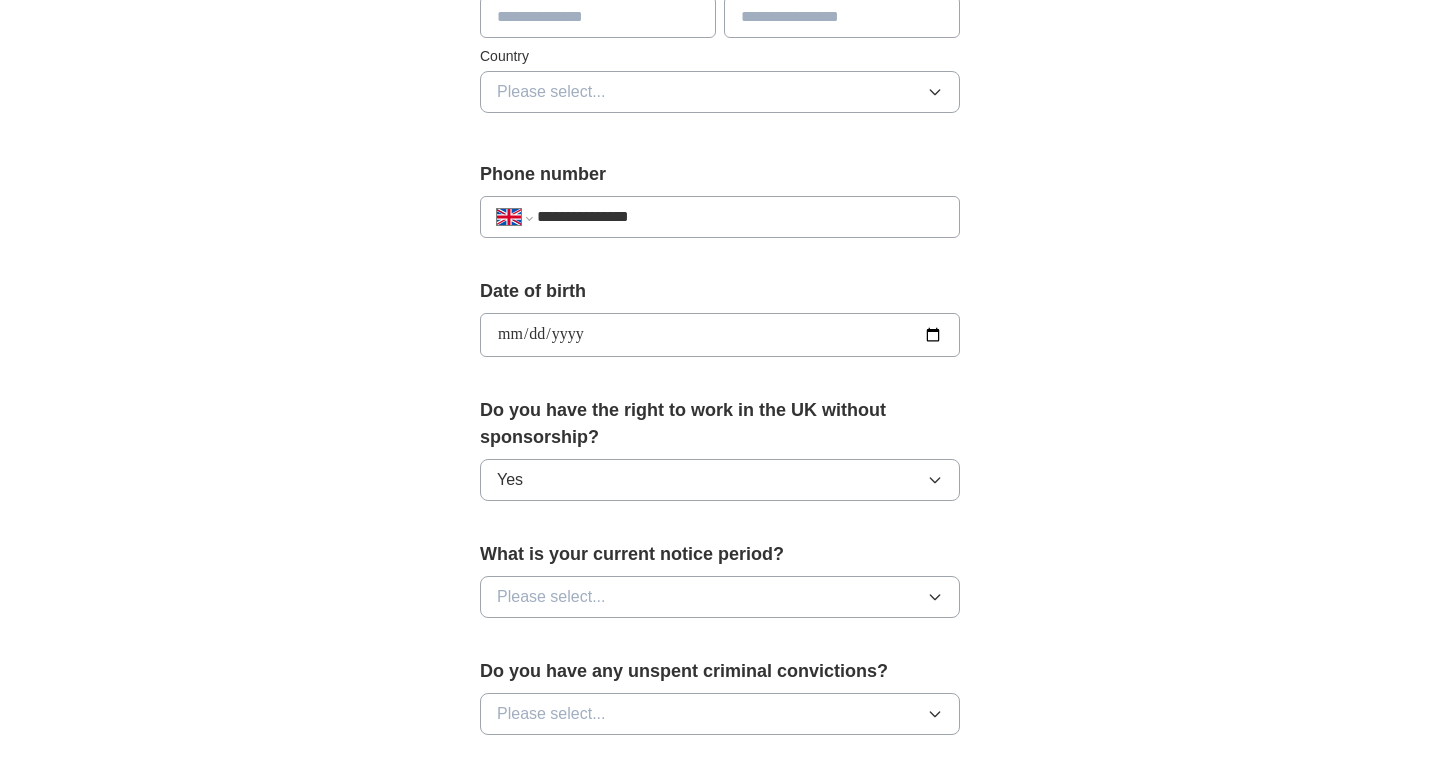 scroll, scrollTop: 661, scrollLeft: 0, axis: vertical 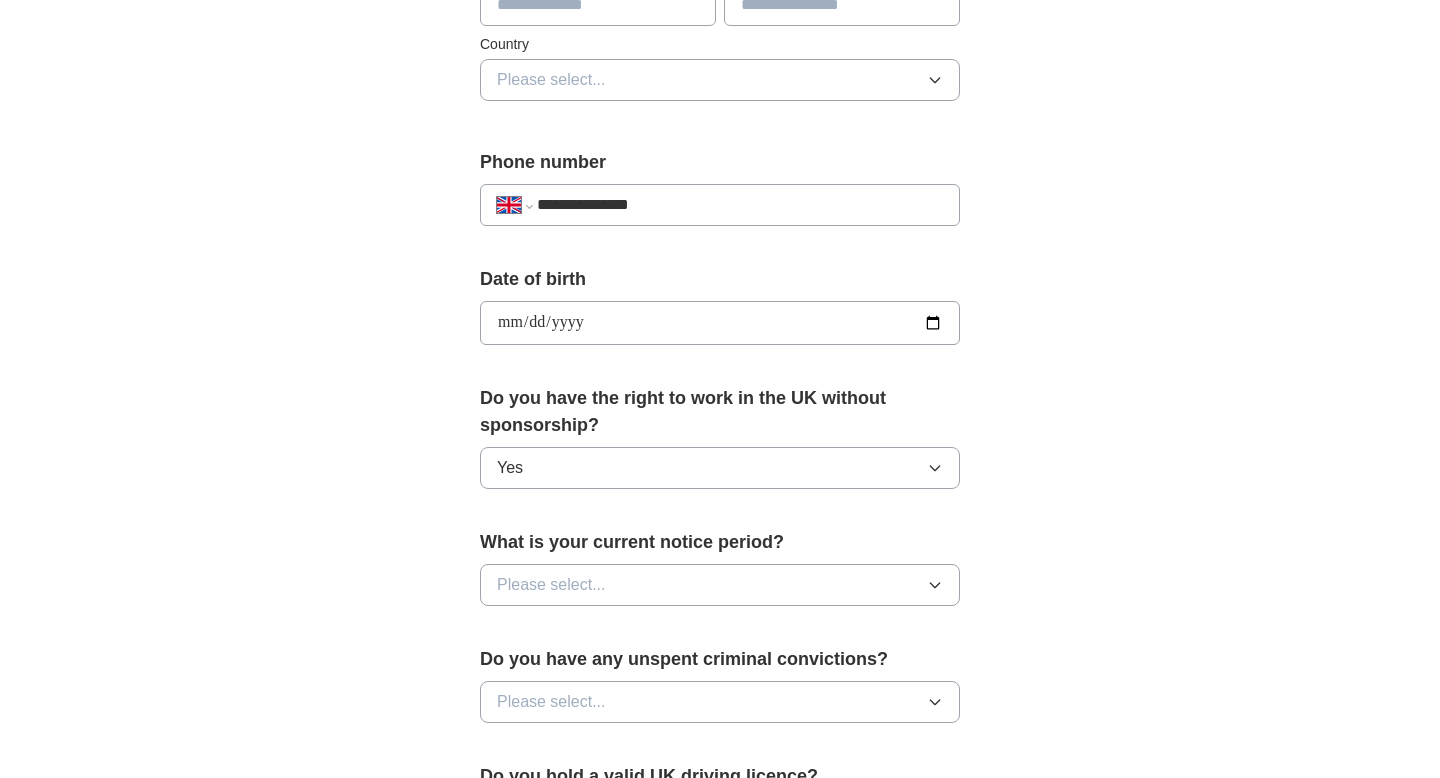 click on "Please select..." at bounding box center (551, 585) 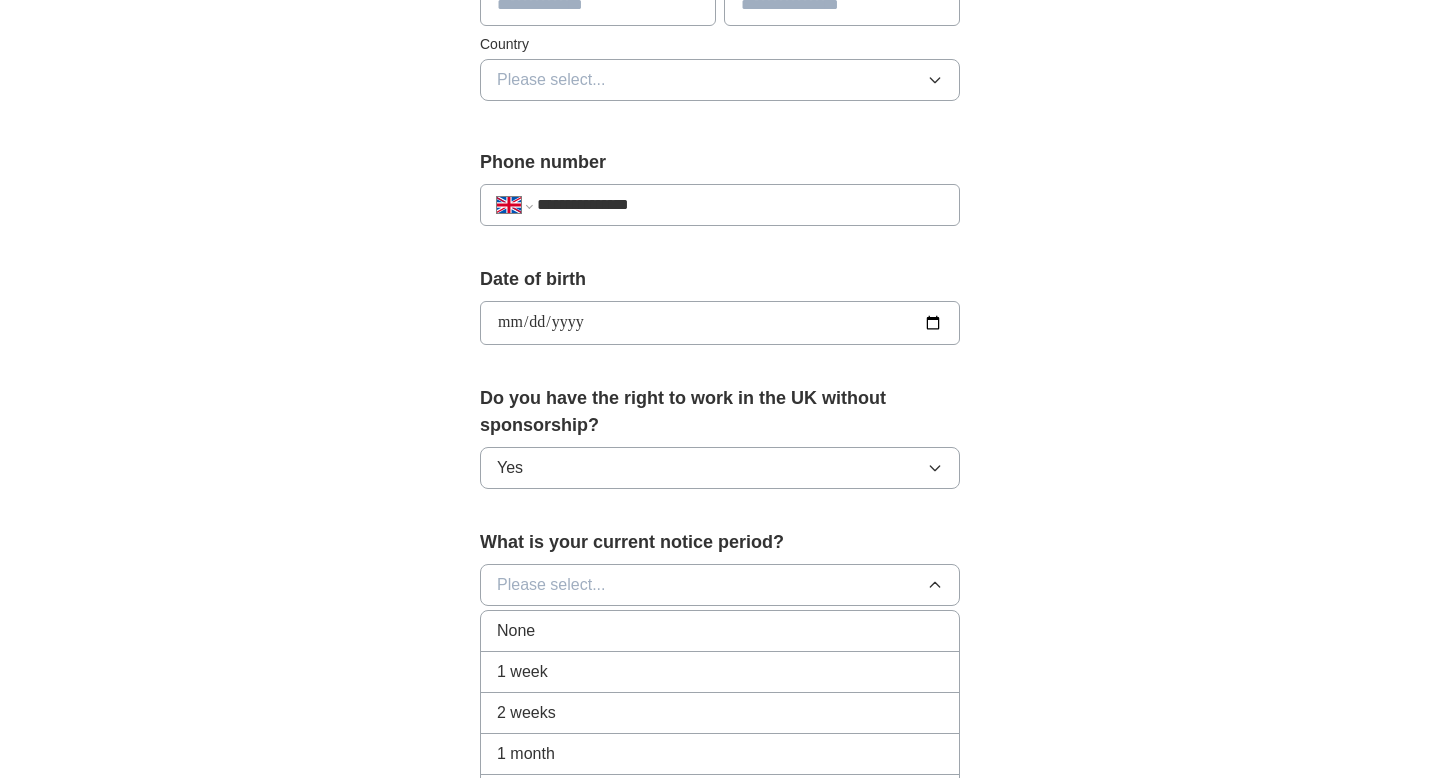 scroll, scrollTop: 665, scrollLeft: 0, axis: vertical 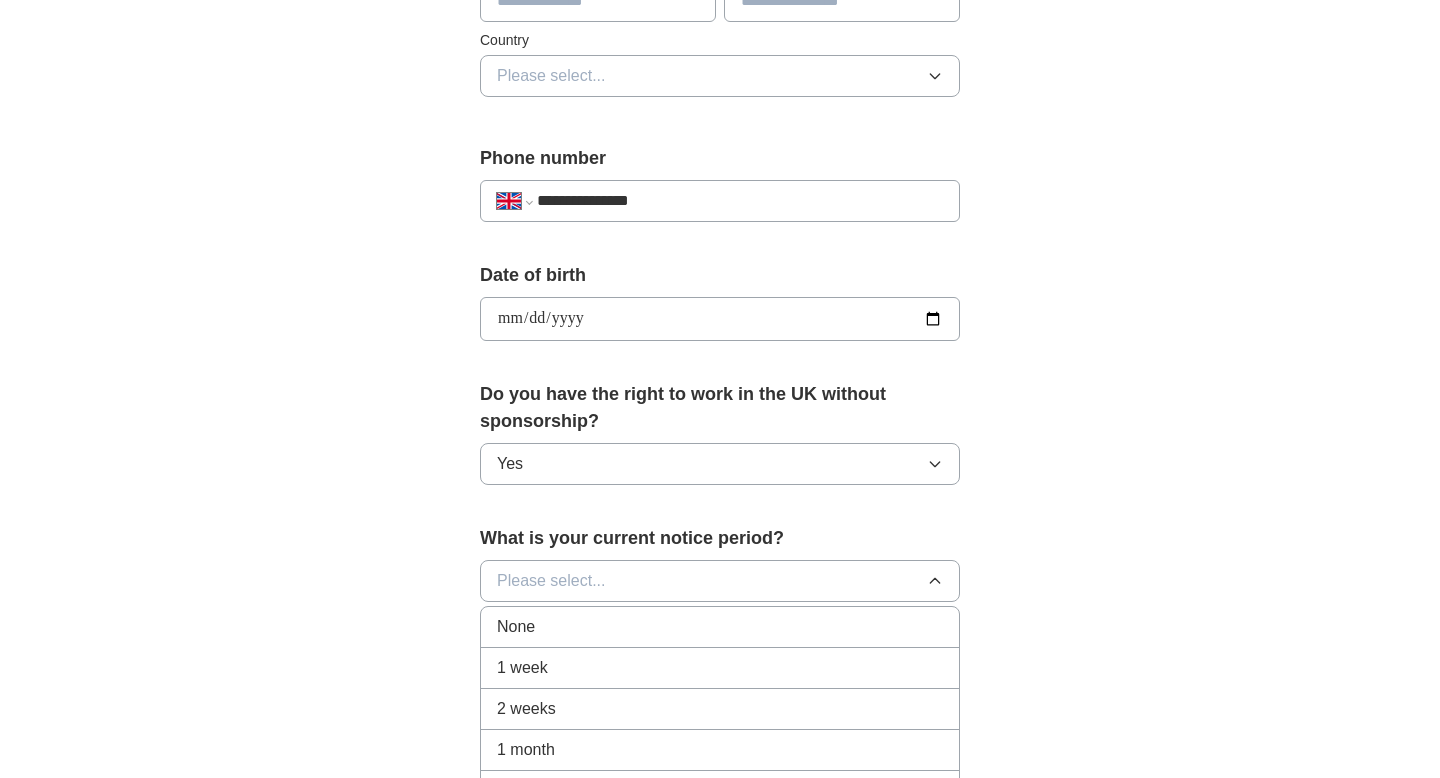 click on "1 month" at bounding box center [526, 750] 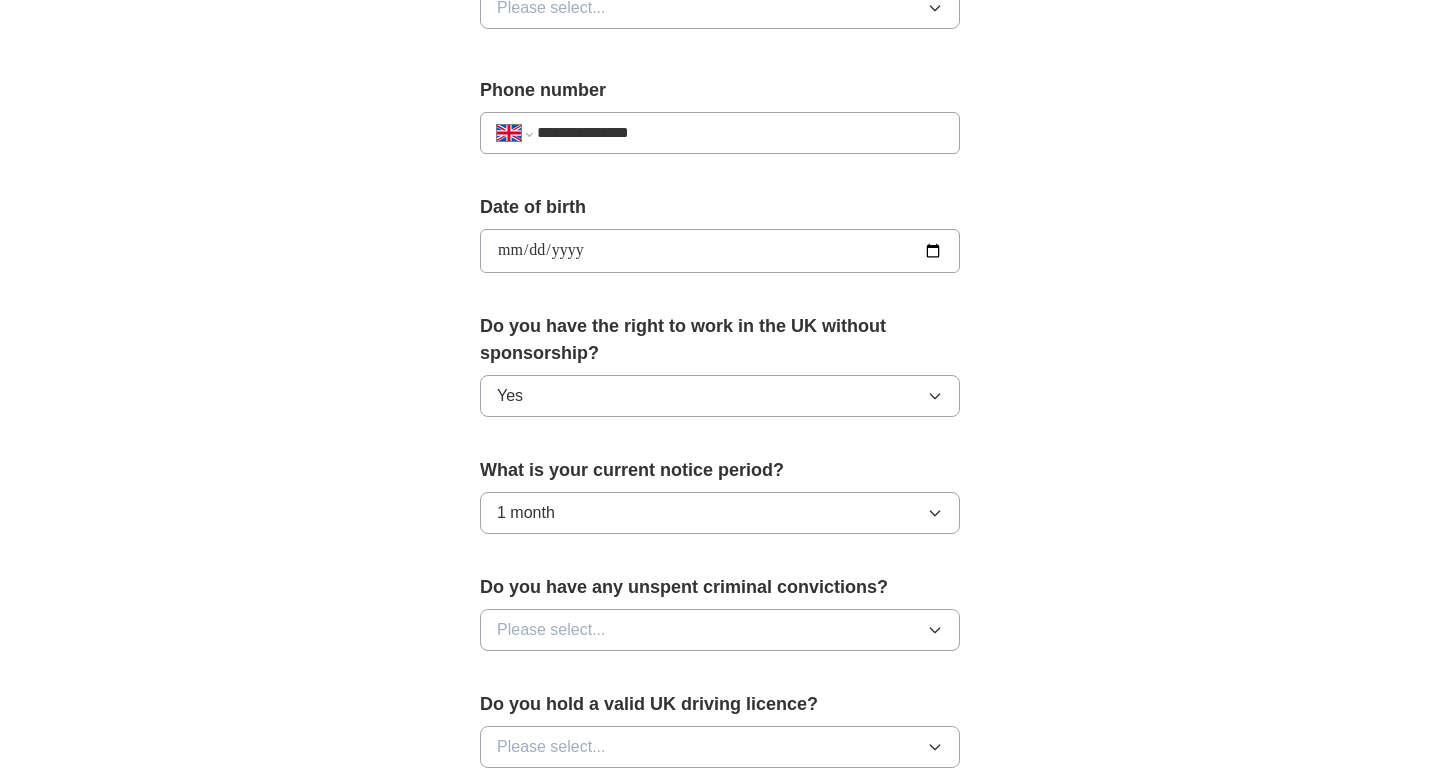 scroll, scrollTop: 740, scrollLeft: 0, axis: vertical 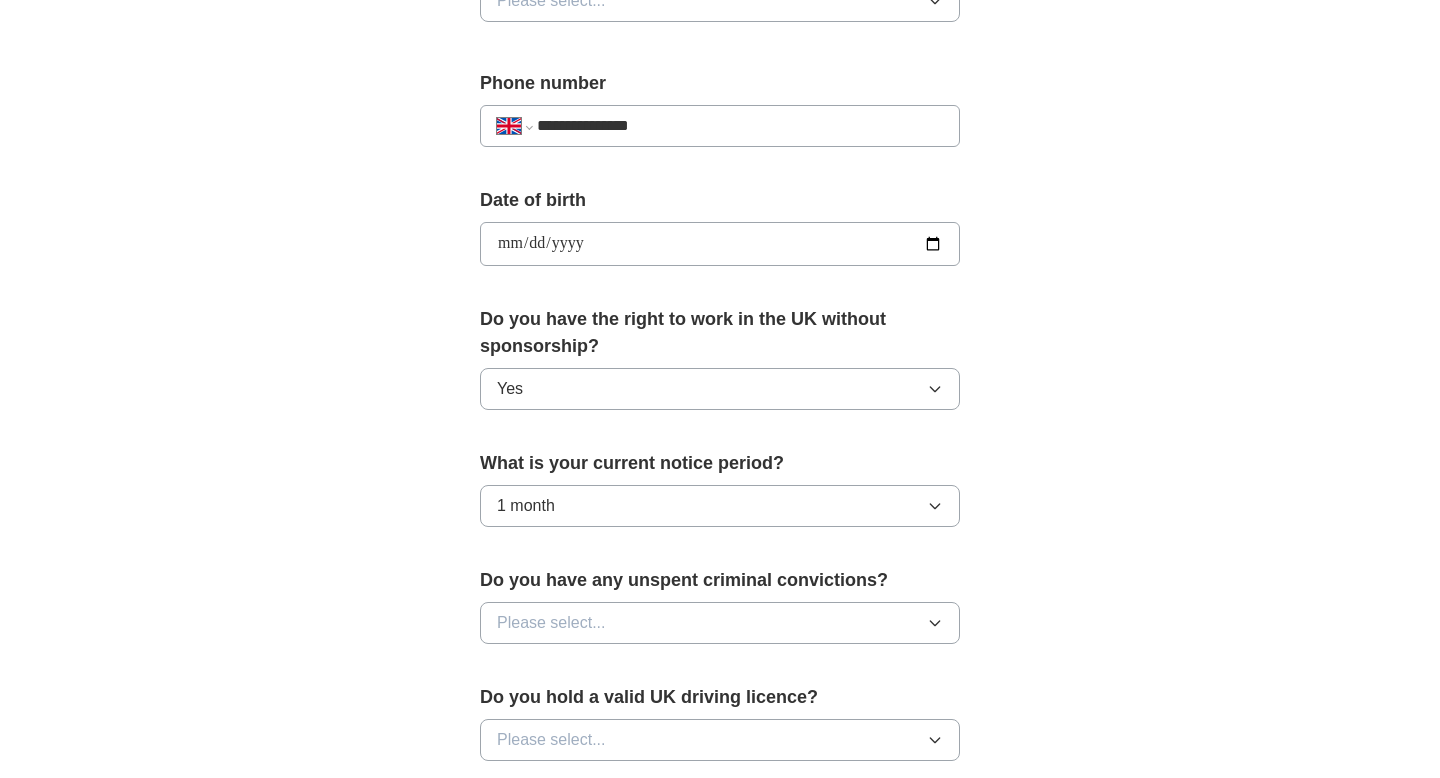 click on "Please select..." at bounding box center (551, 623) 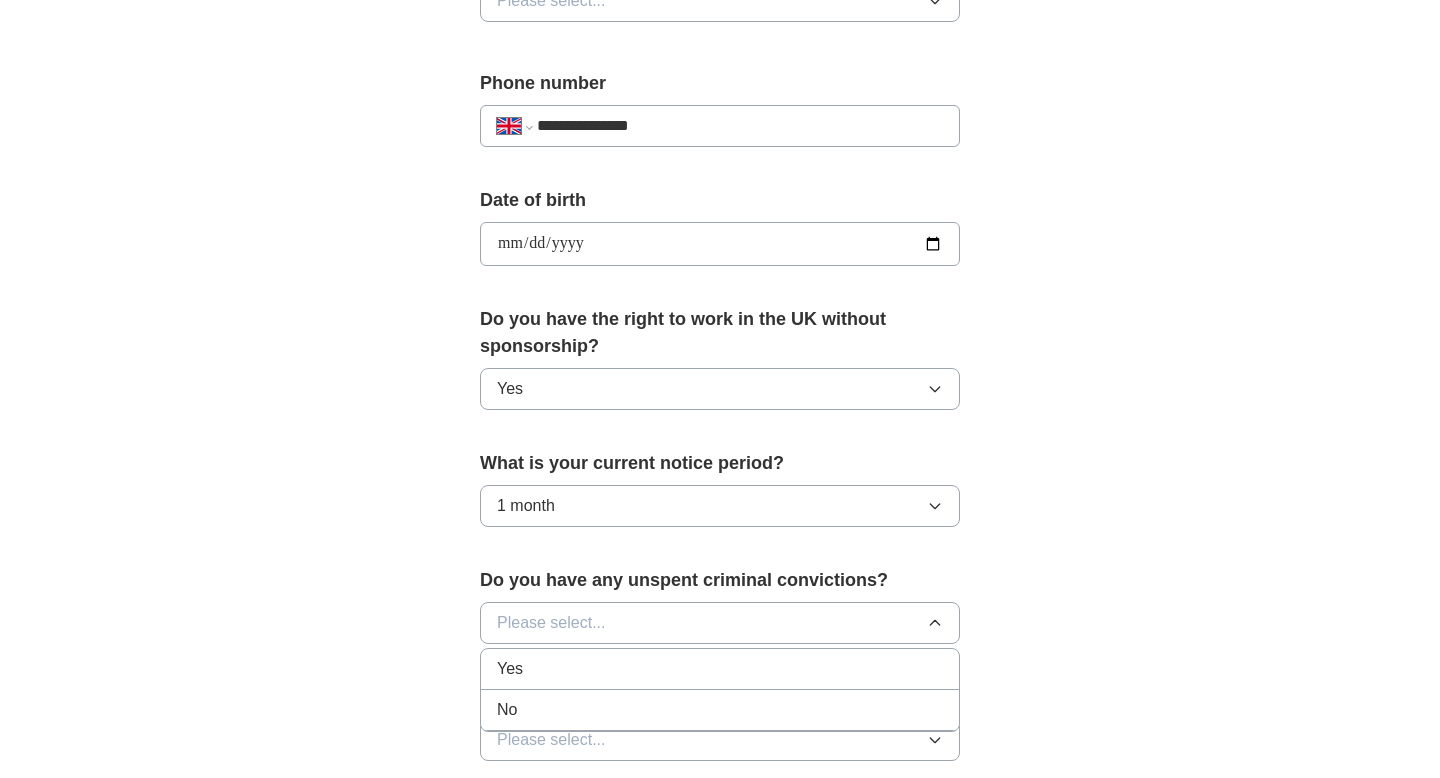 click on "No" at bounding box center [720, 710] 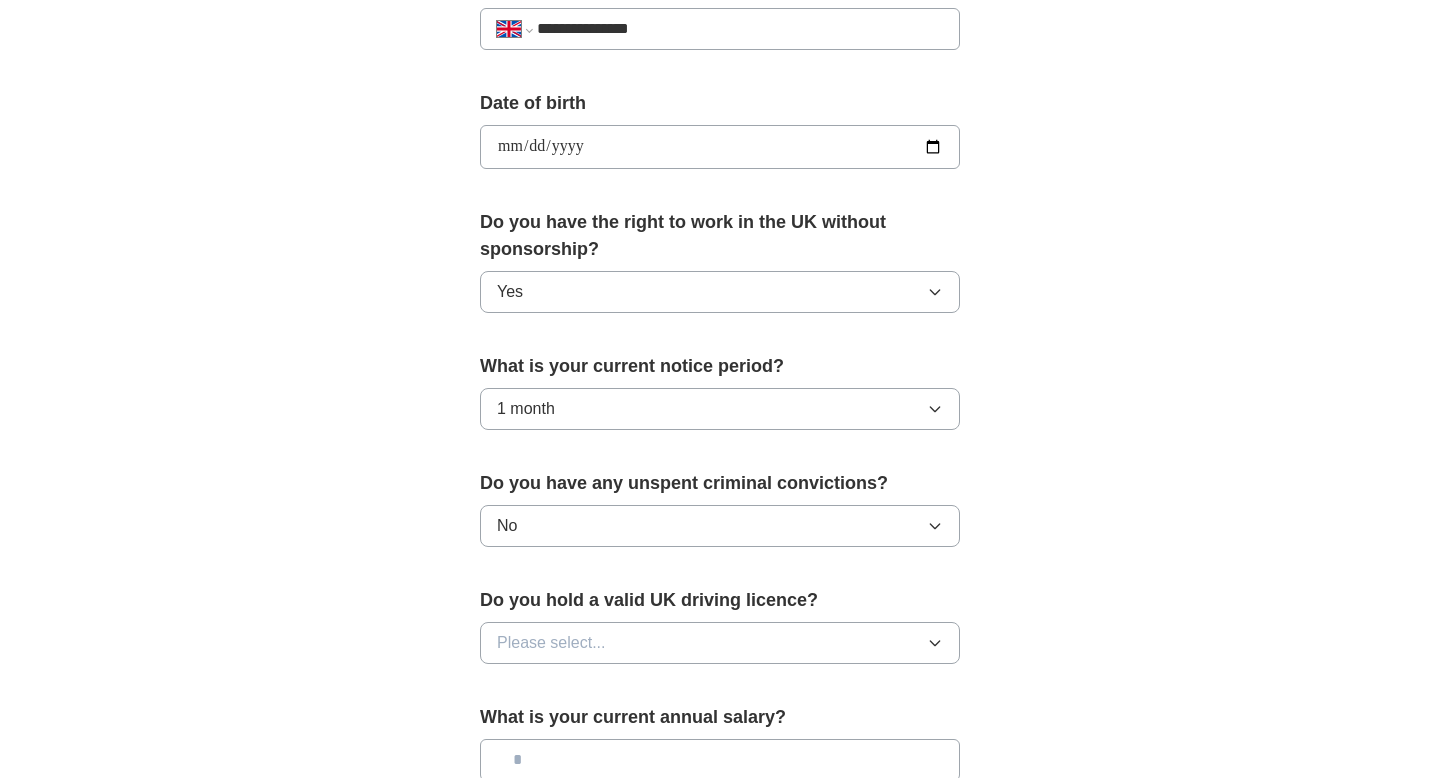 scroll, scrollTop: 838, scrollLeft: 0, axis: vertical 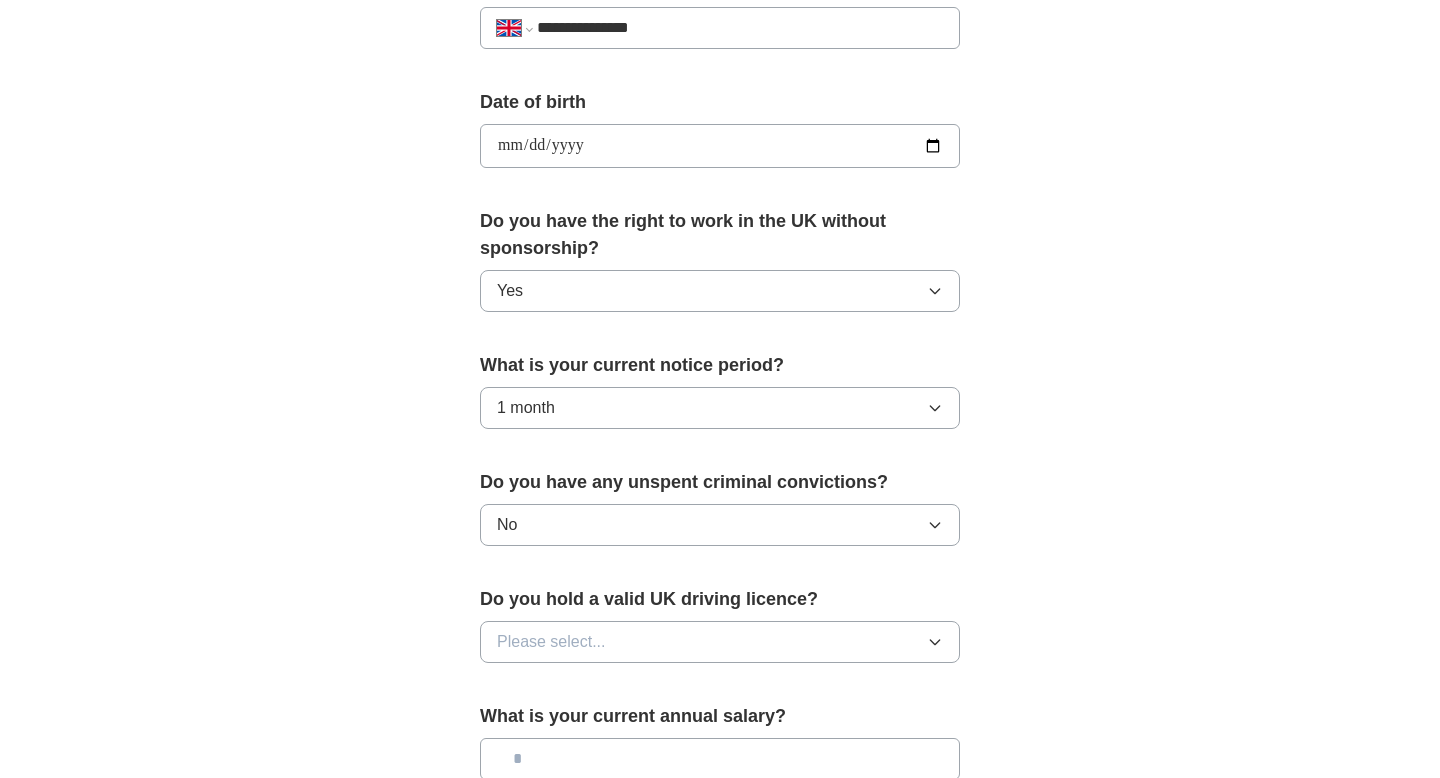 click on "Please select..." at bounding box center [551, 642] 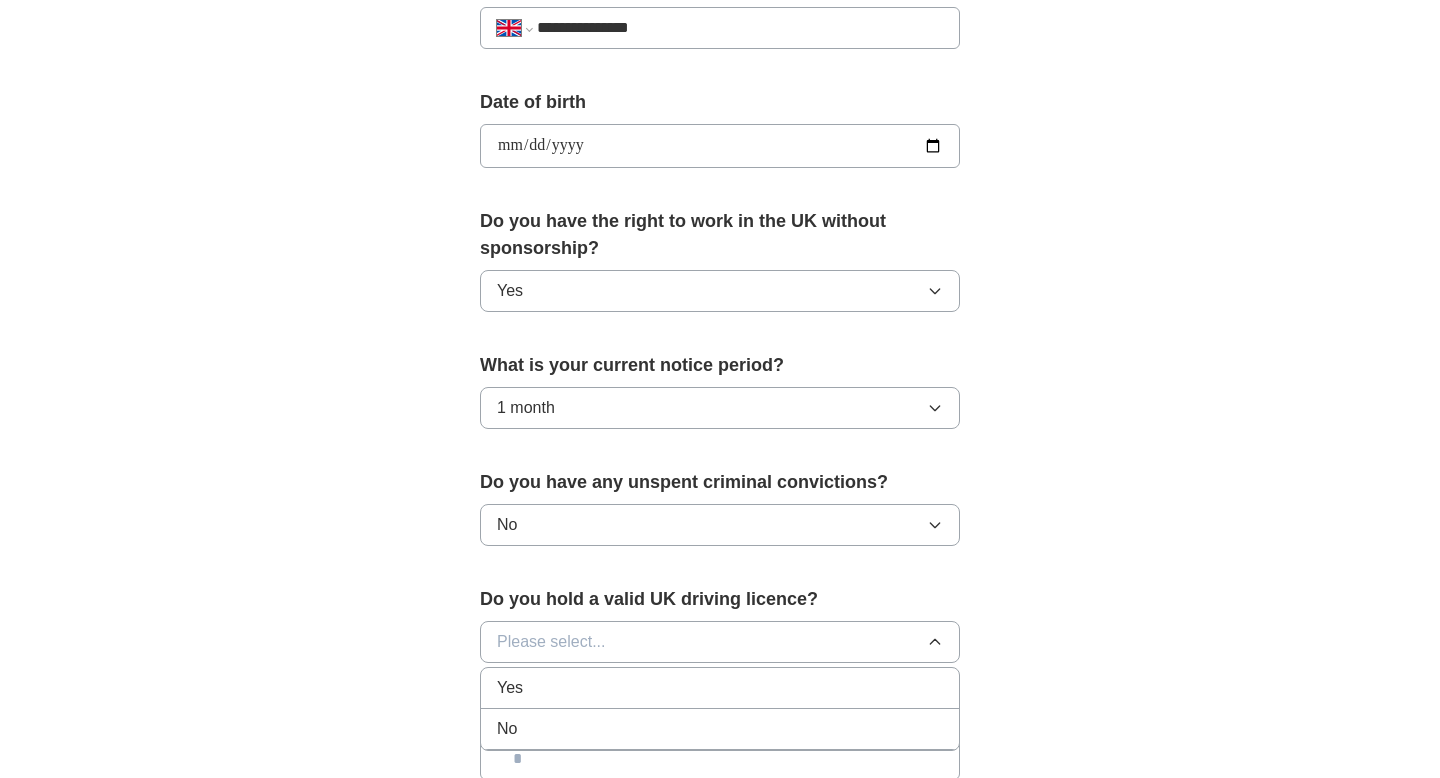 click on "No" at bounding box center (720, 729) 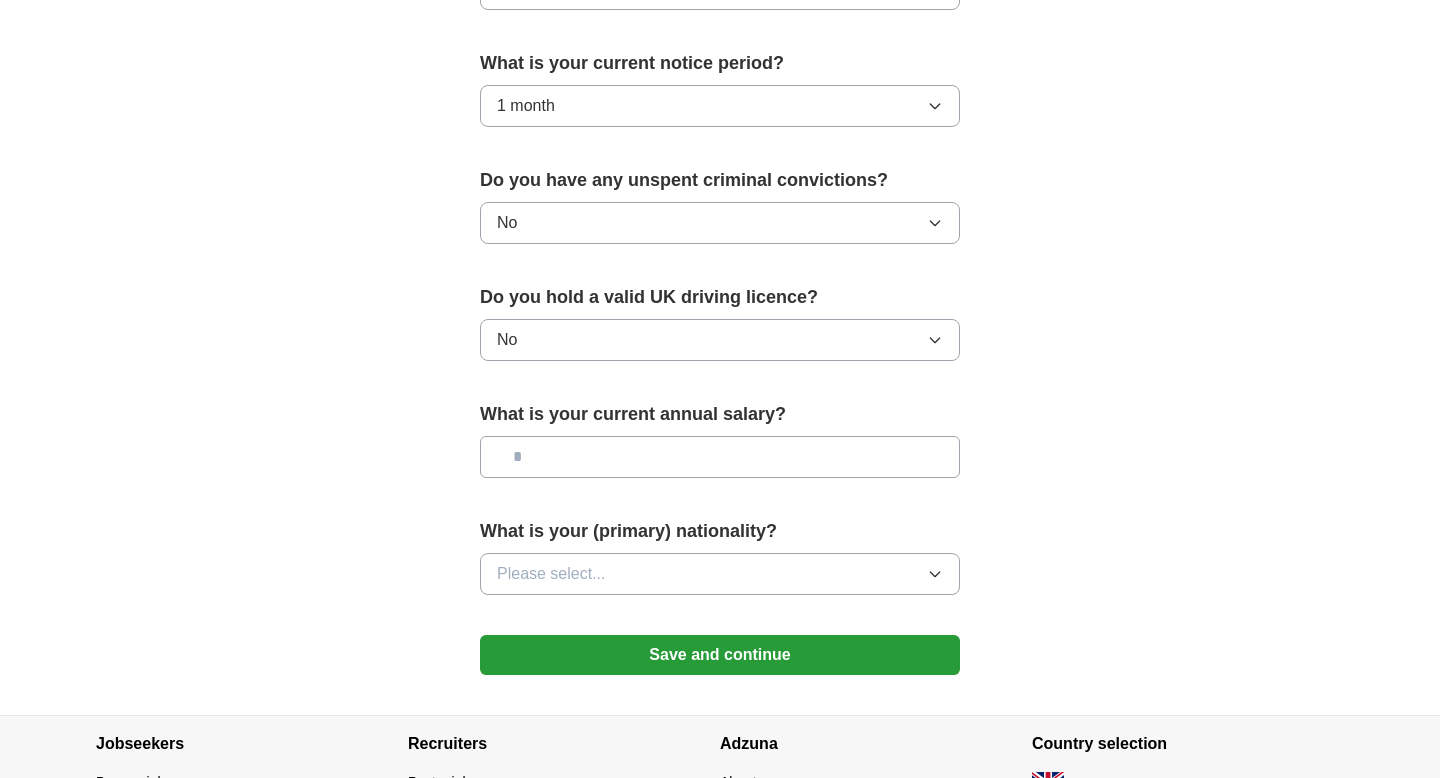 scroll, scrollTop: 1170, scrollLeft: 0, axis: vertical 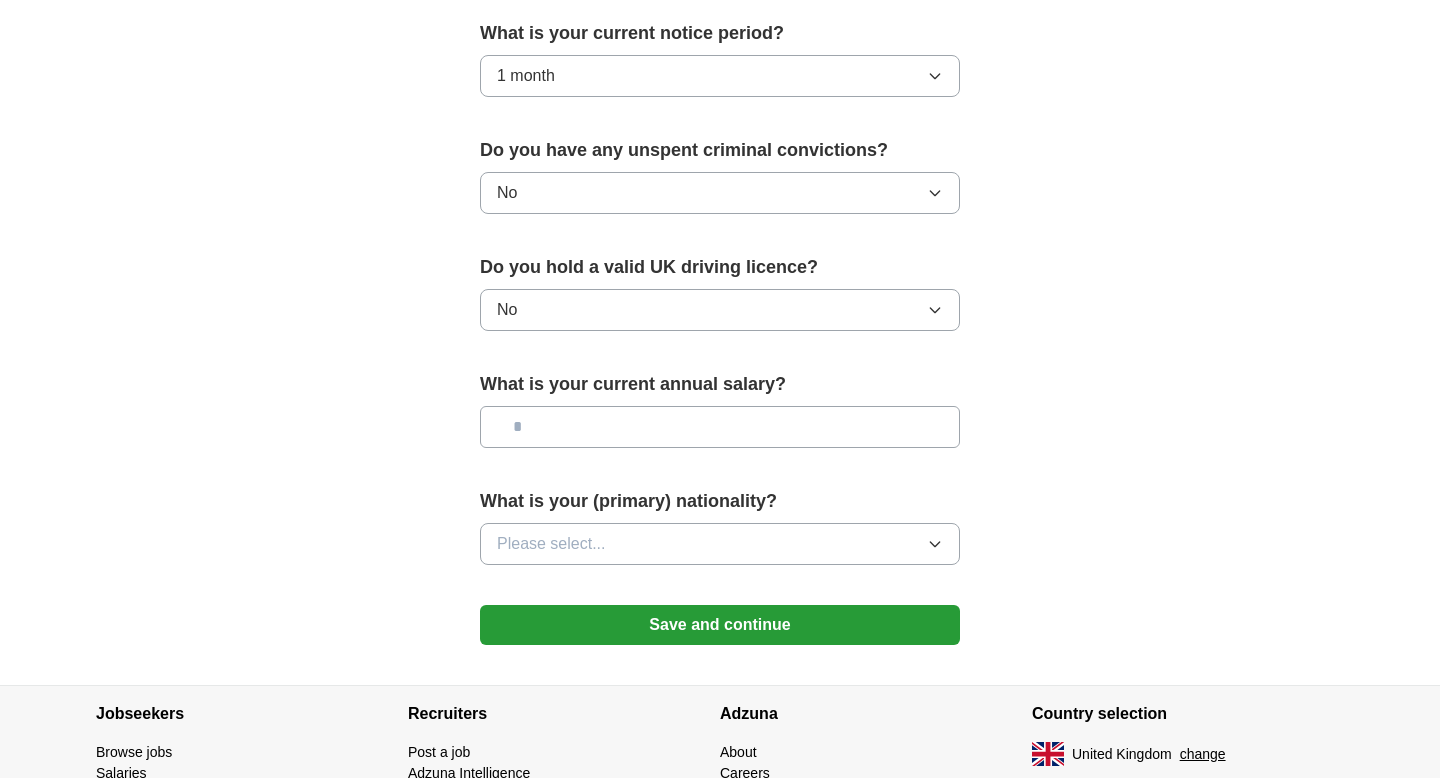 click on "Please select..." at bounding box center [720, 544] 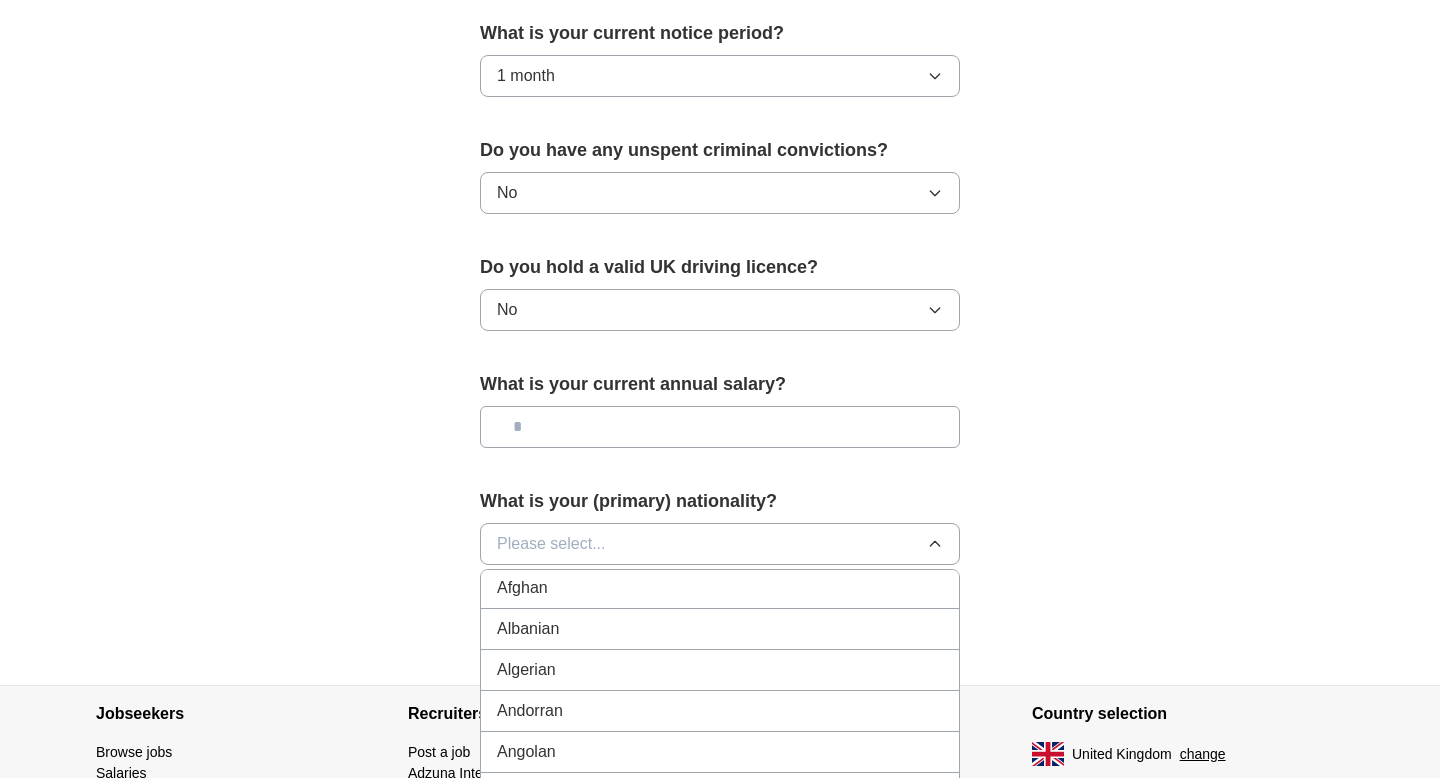 scroll, scrollTop: 85, scrollLeft: 0, axis: vertical 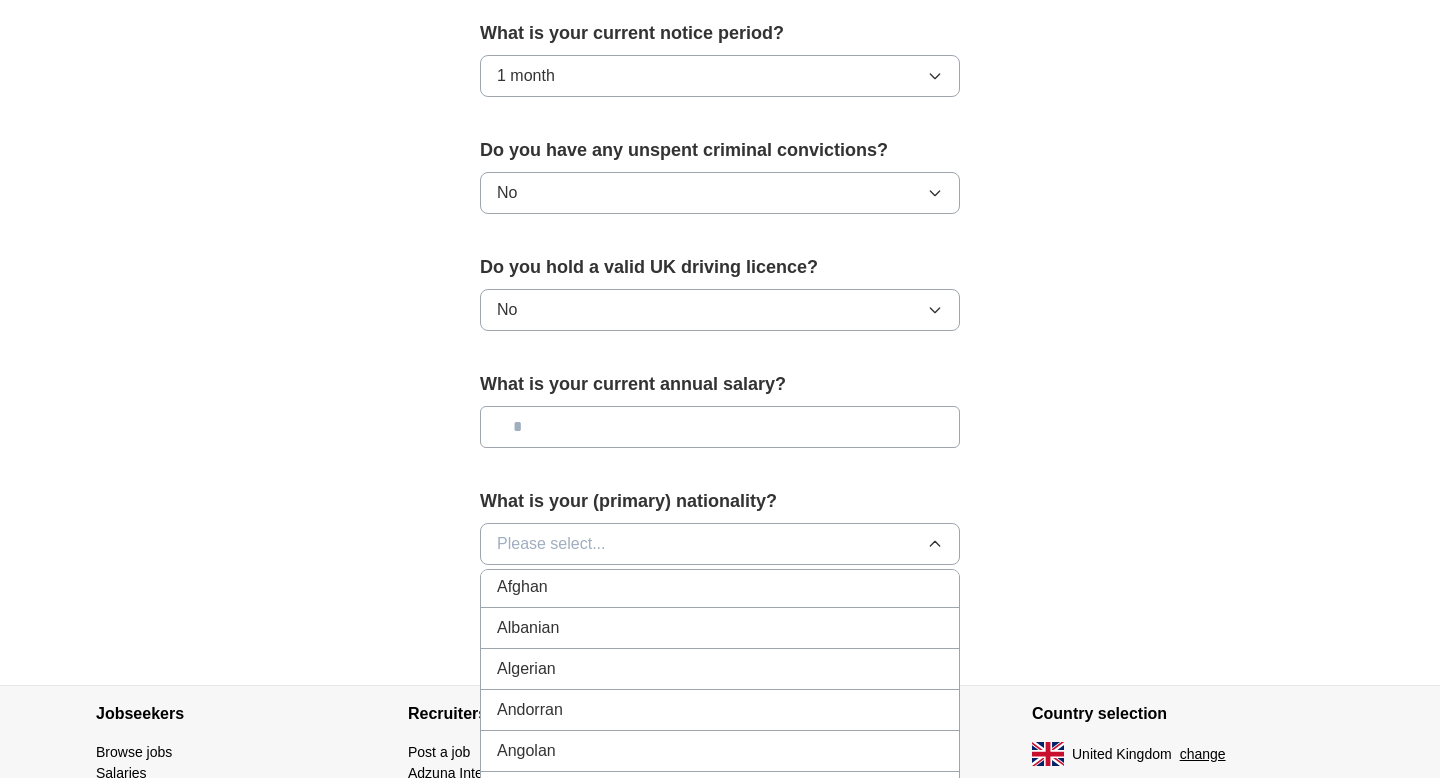 type 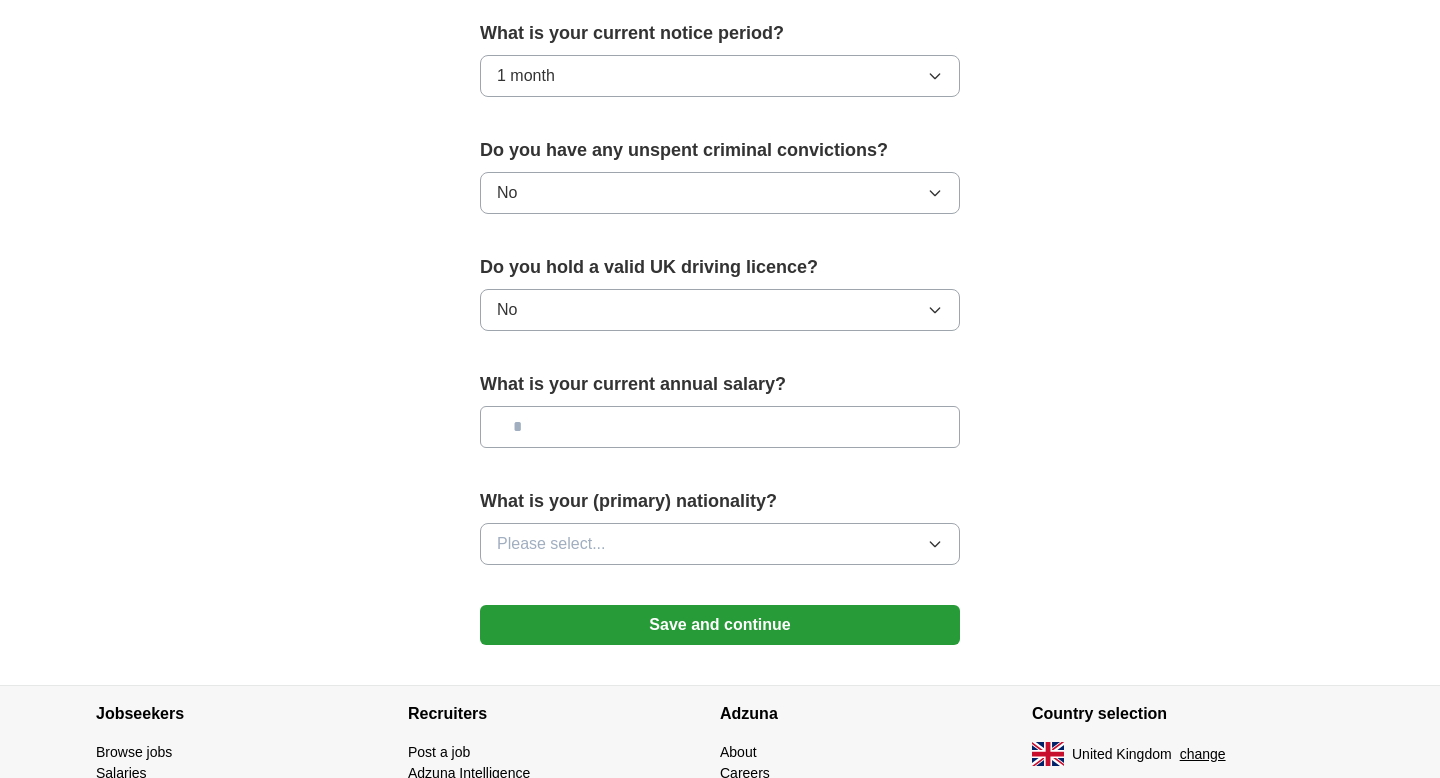 click on "Please select..." at bounding box center (551, 544) 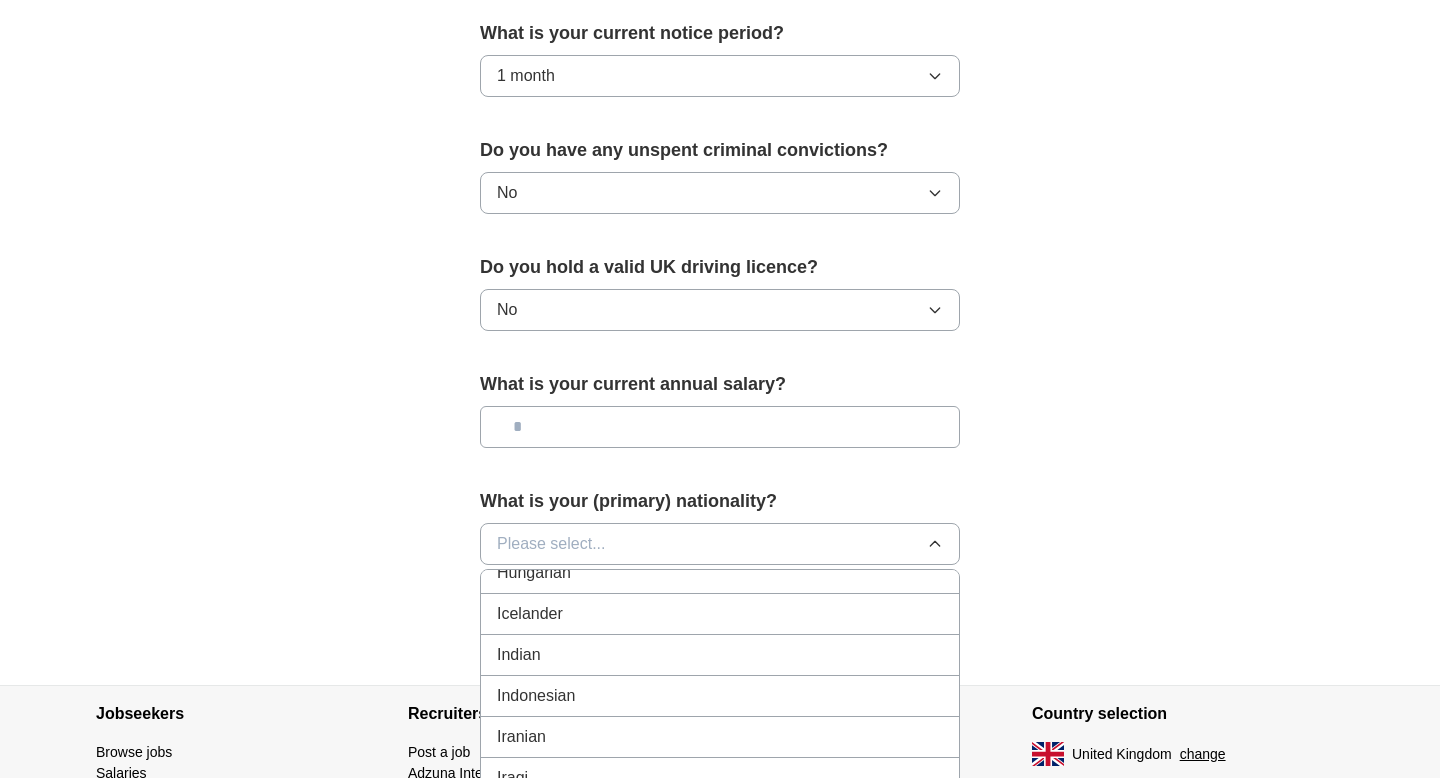 scroll, scrollTop: 3166, scrollLeft: 0, axis: vertical 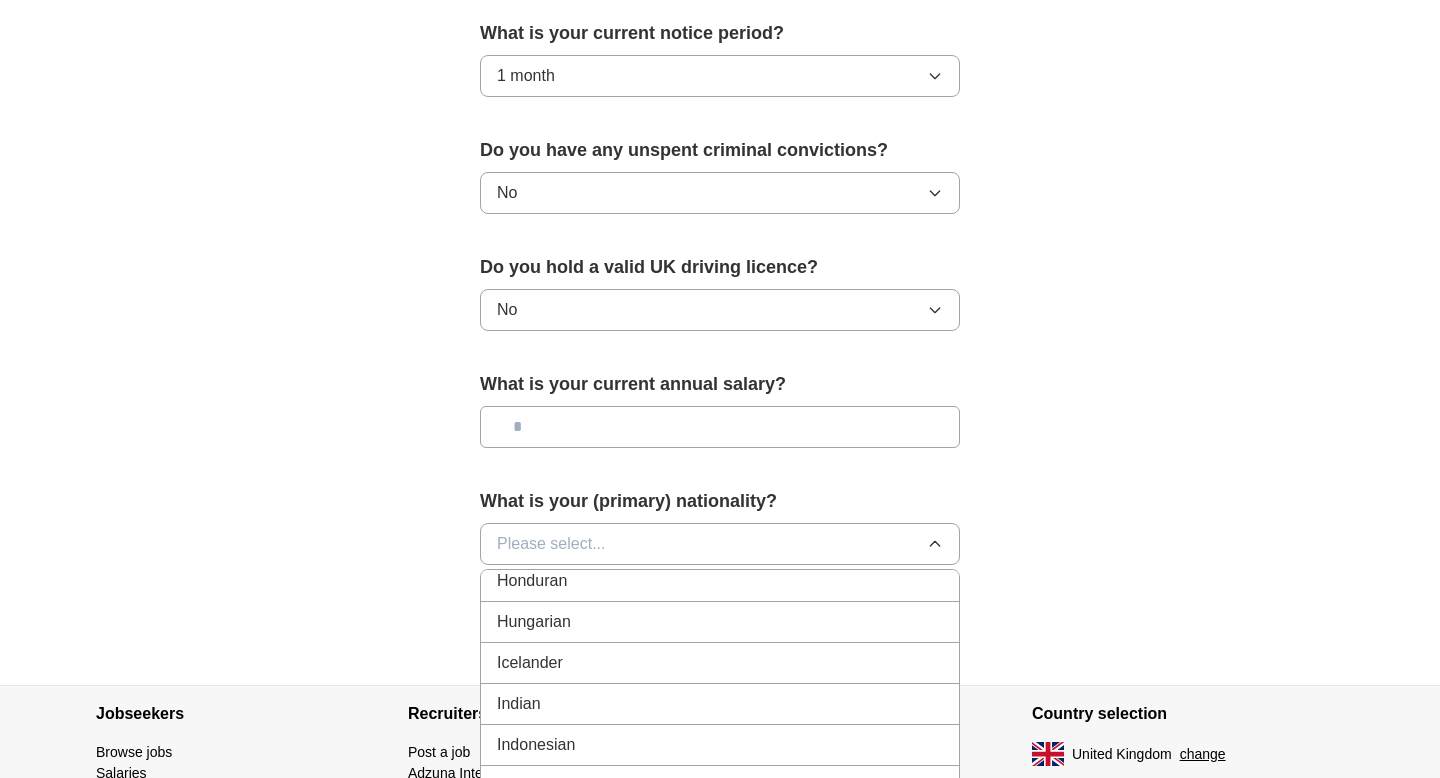 click on "Indian" at bounding box center (720, 704) 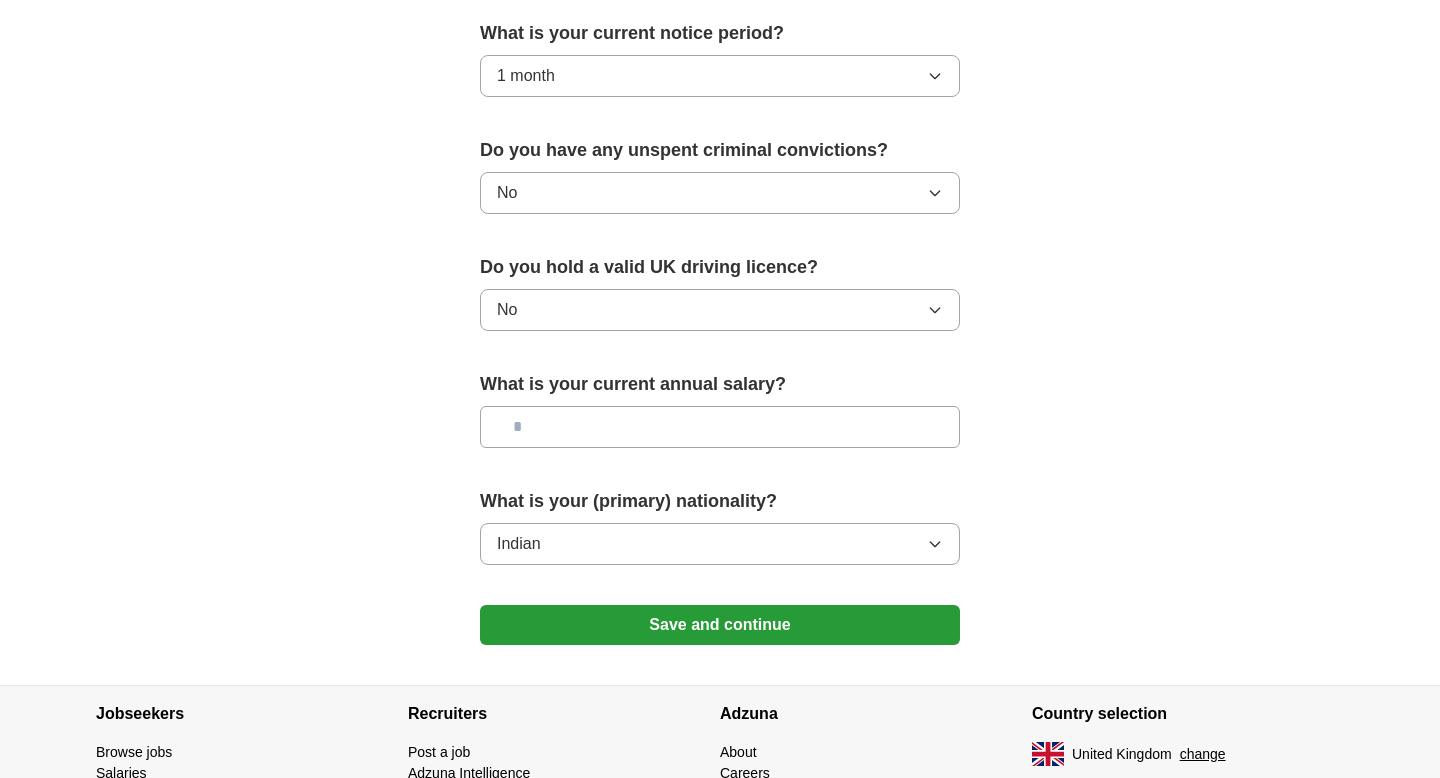 click on "Save and continue" at bounding box center [720, 625] 